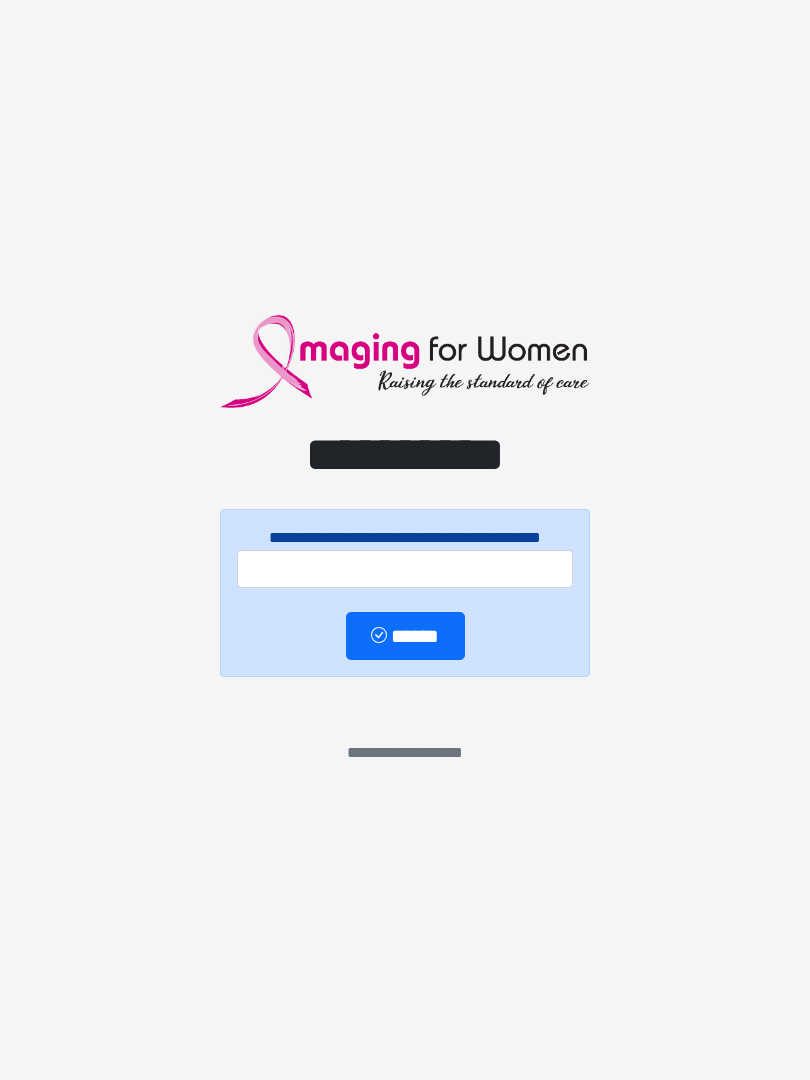 scroll, scrollTop: 0, scrollLeft: 0, axis: both 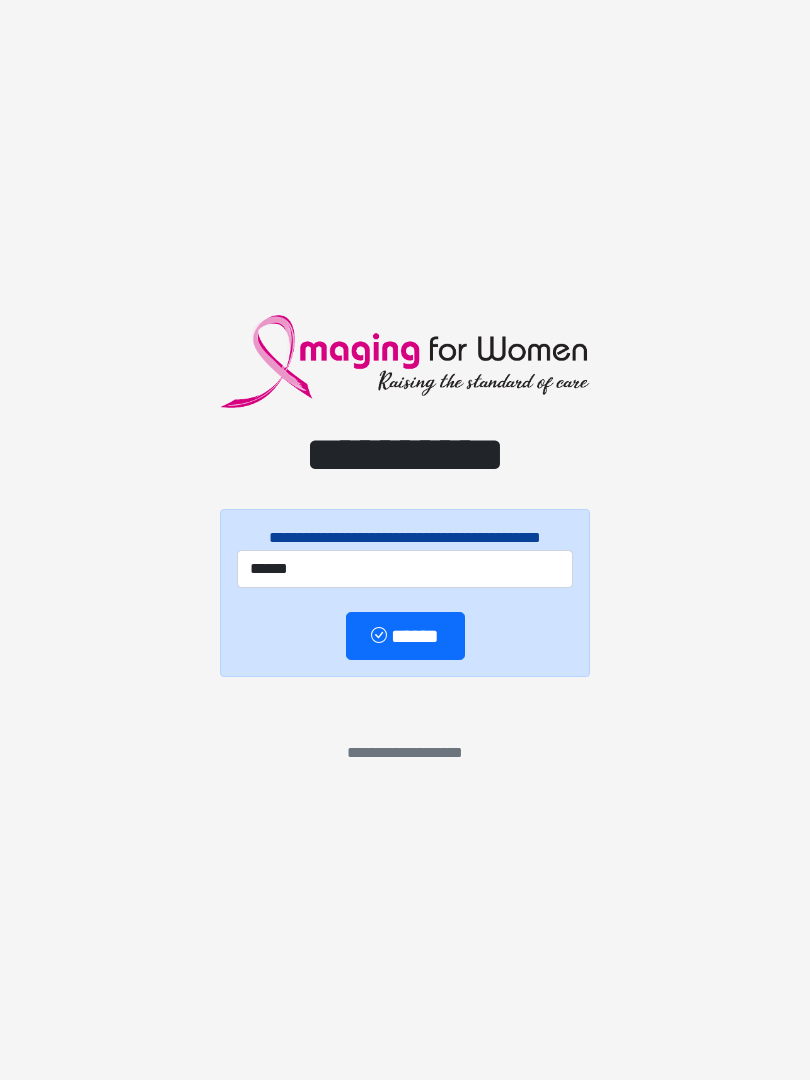 type on "******" 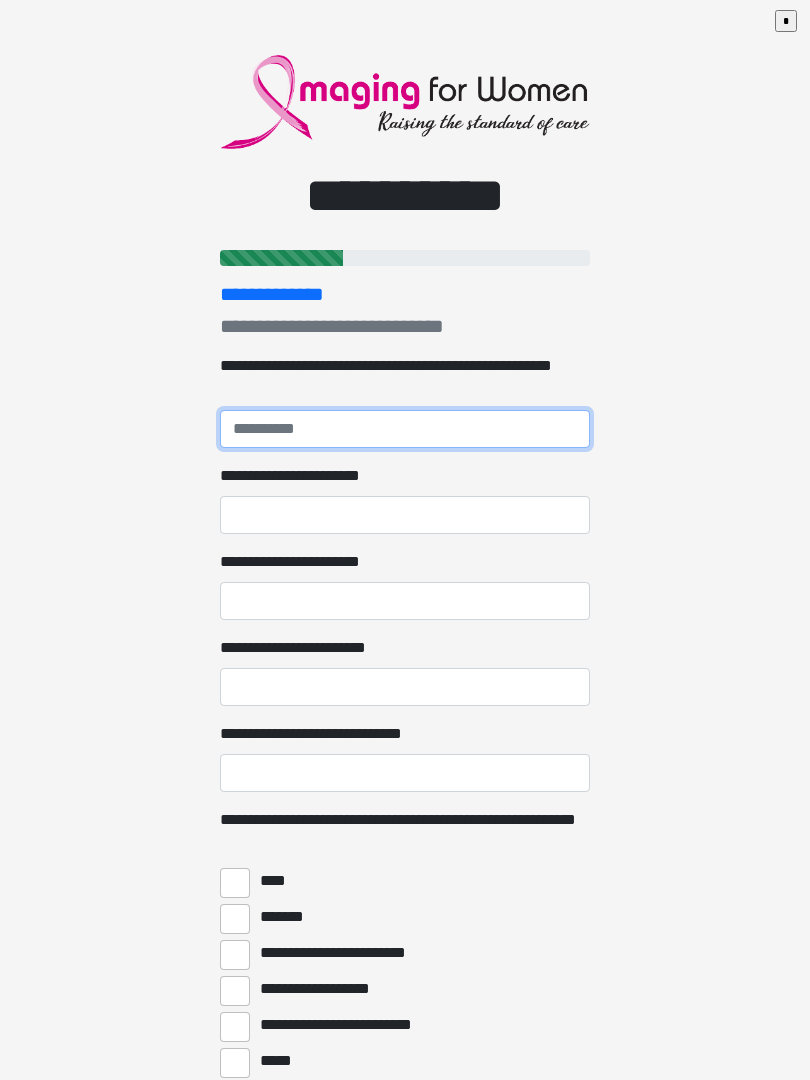 click on "**********" at bounding box center [405, 429] 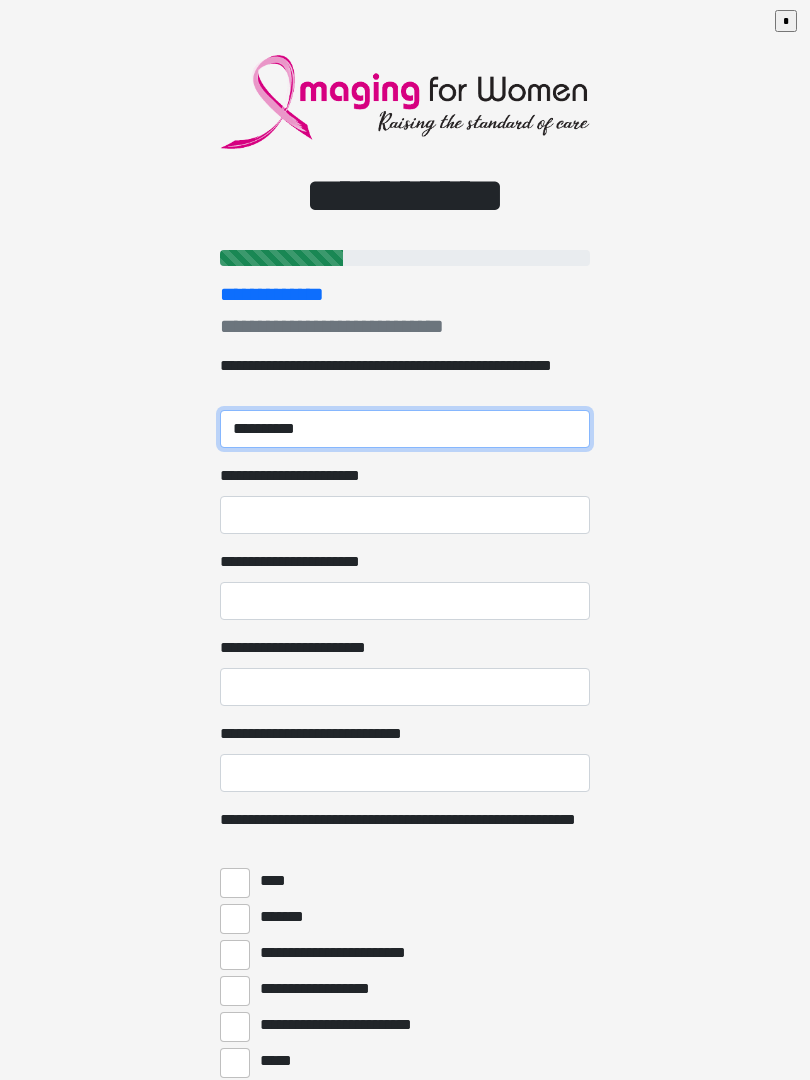 type on "**********" 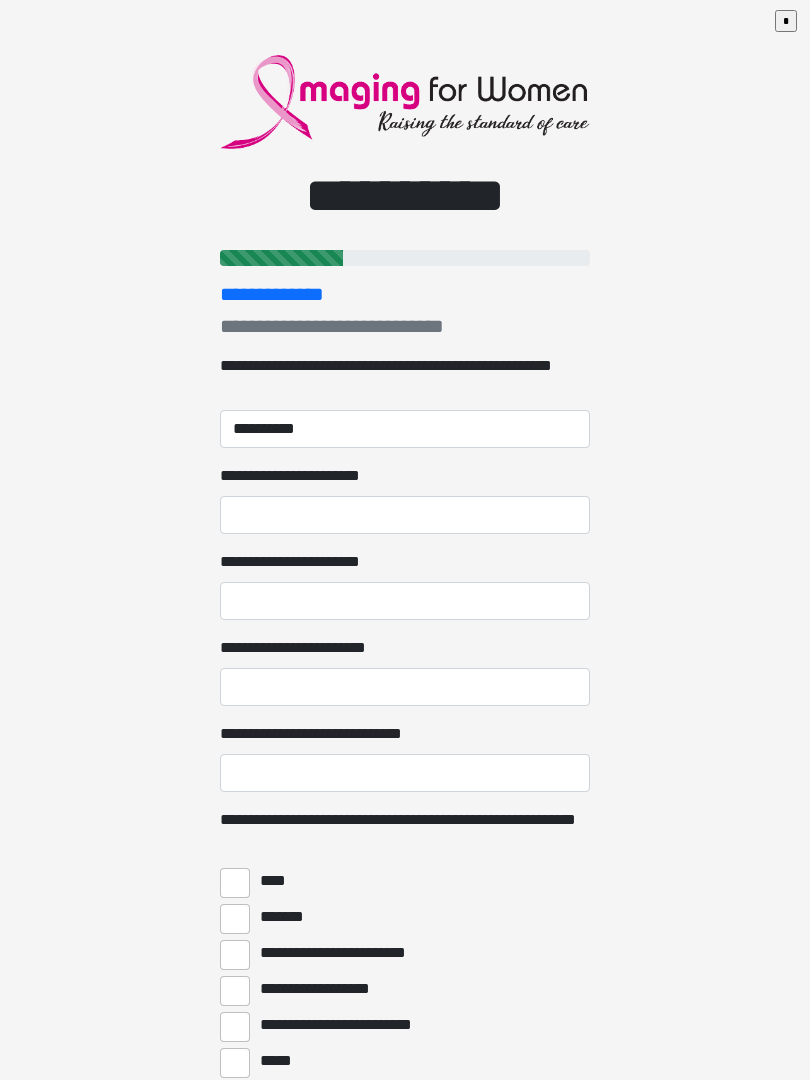 click on "**********" at bounding box center [405, 515] 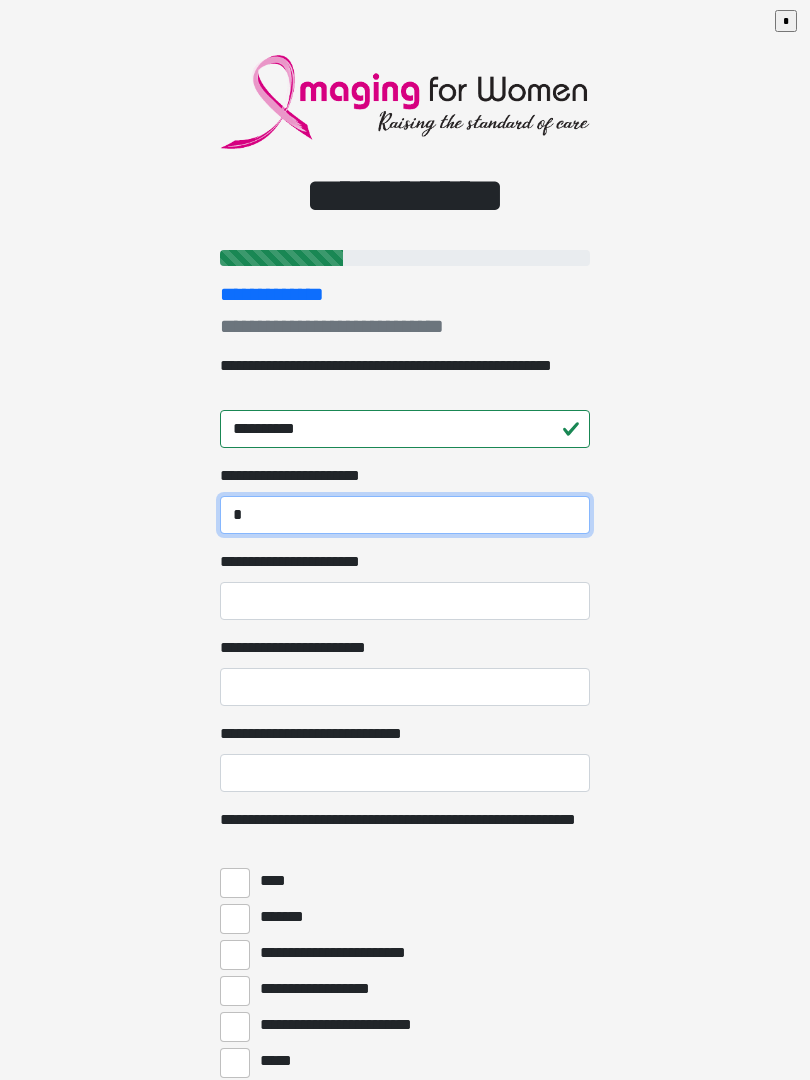 type on "*" 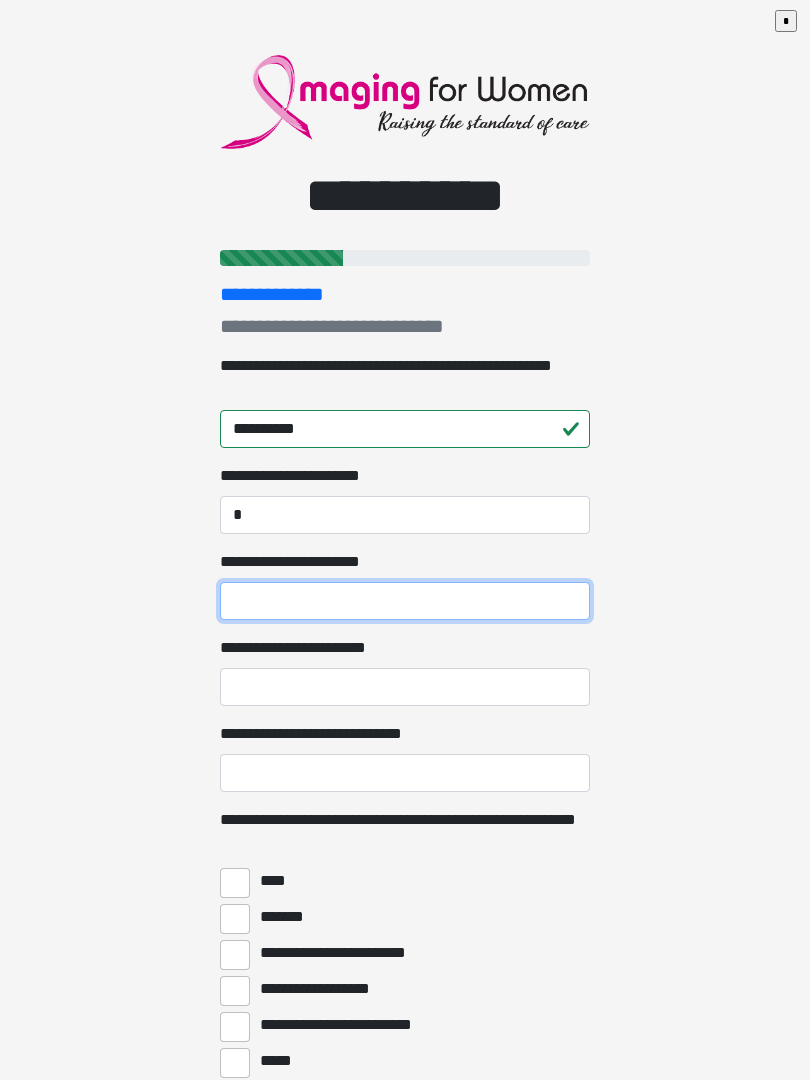 click on "**********" at bounding box center [405, 601] 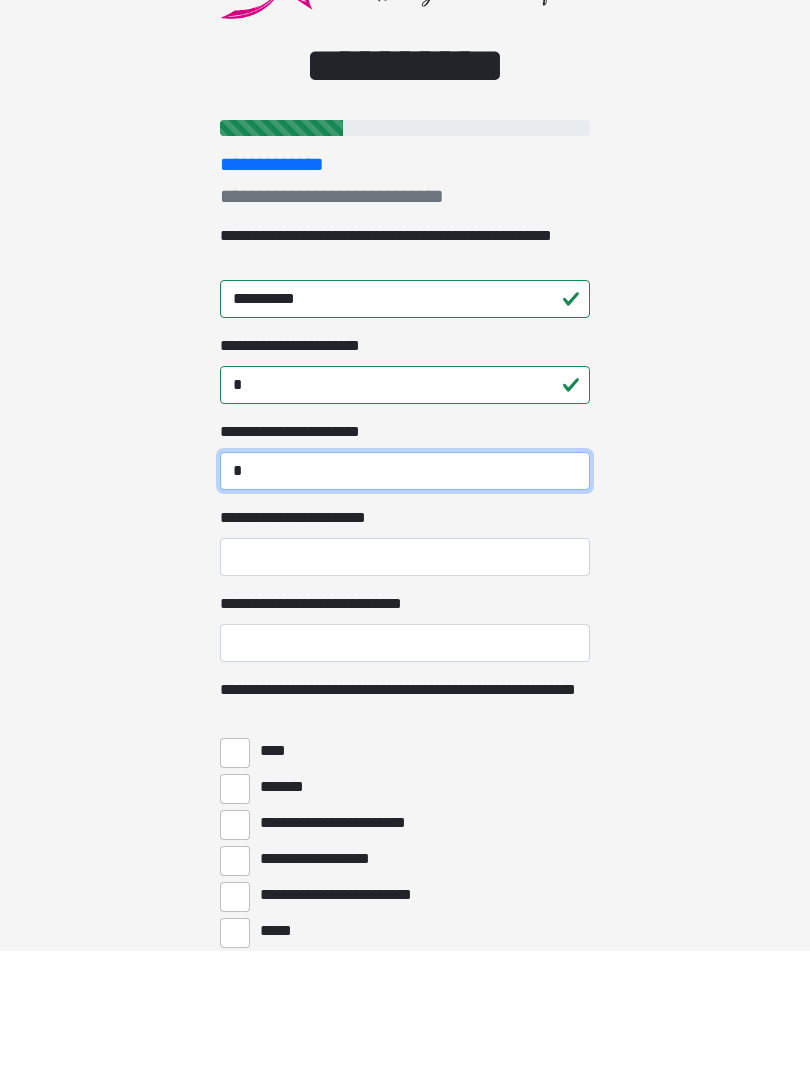 type on "*" 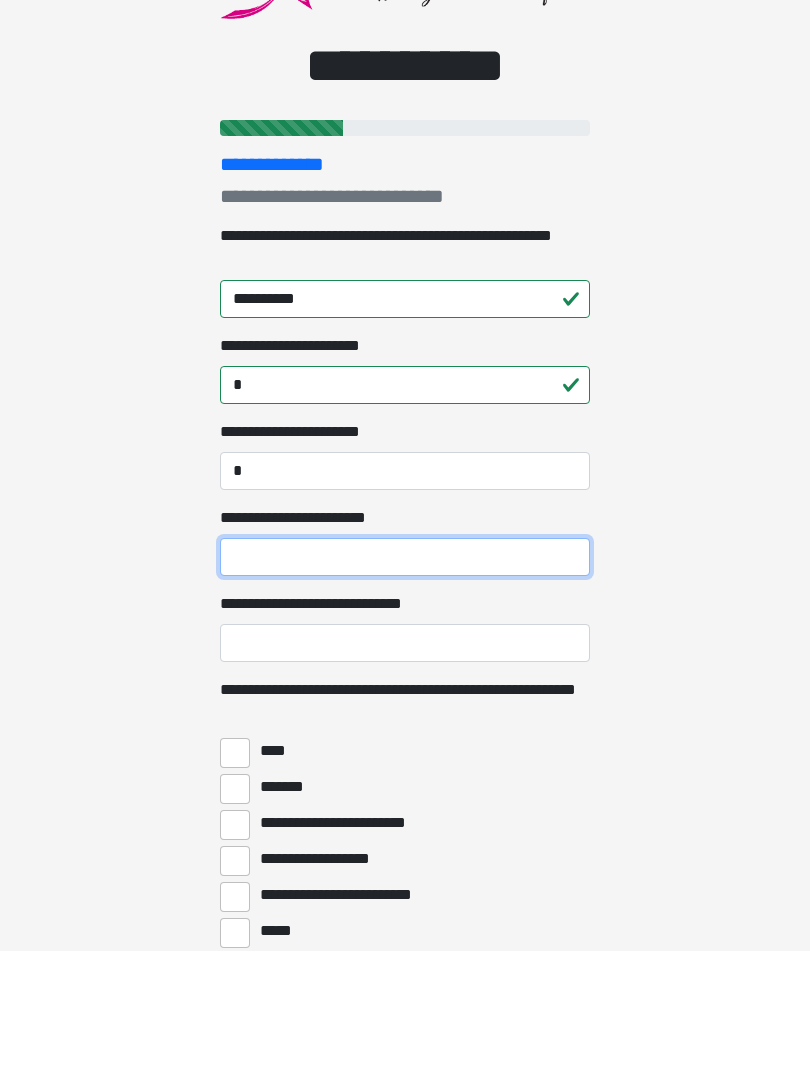 click on "**********" at bounding box center [405, 687] 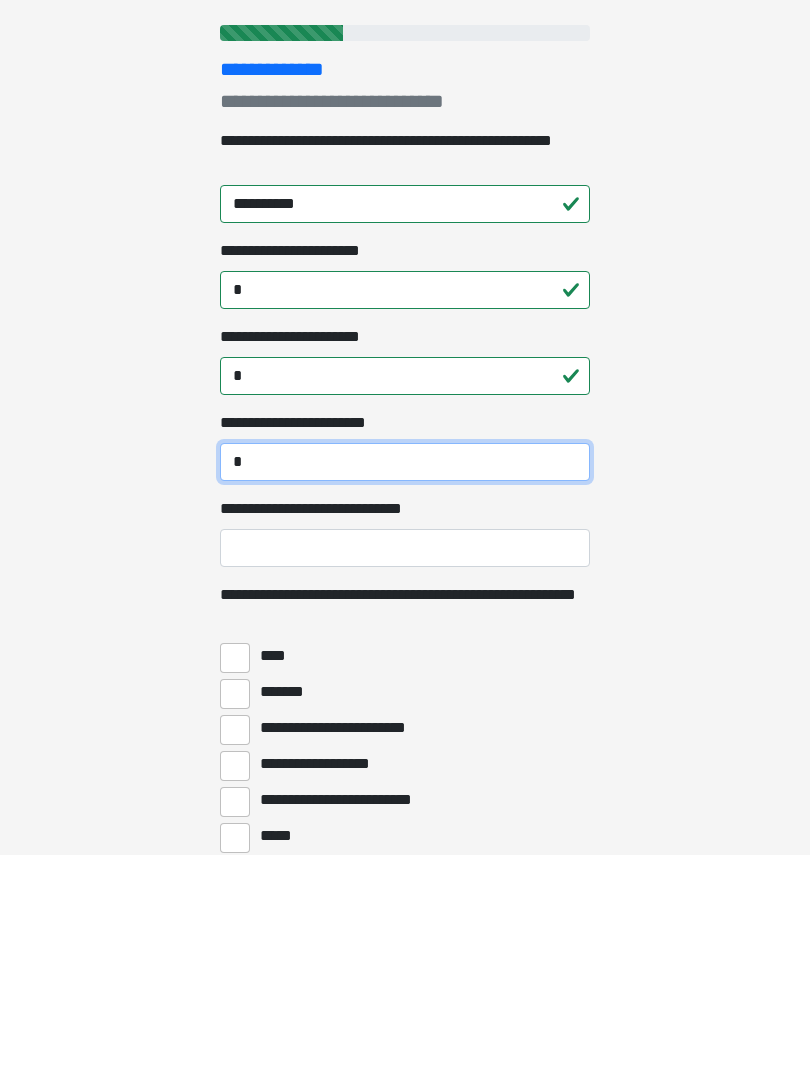 type on "*" 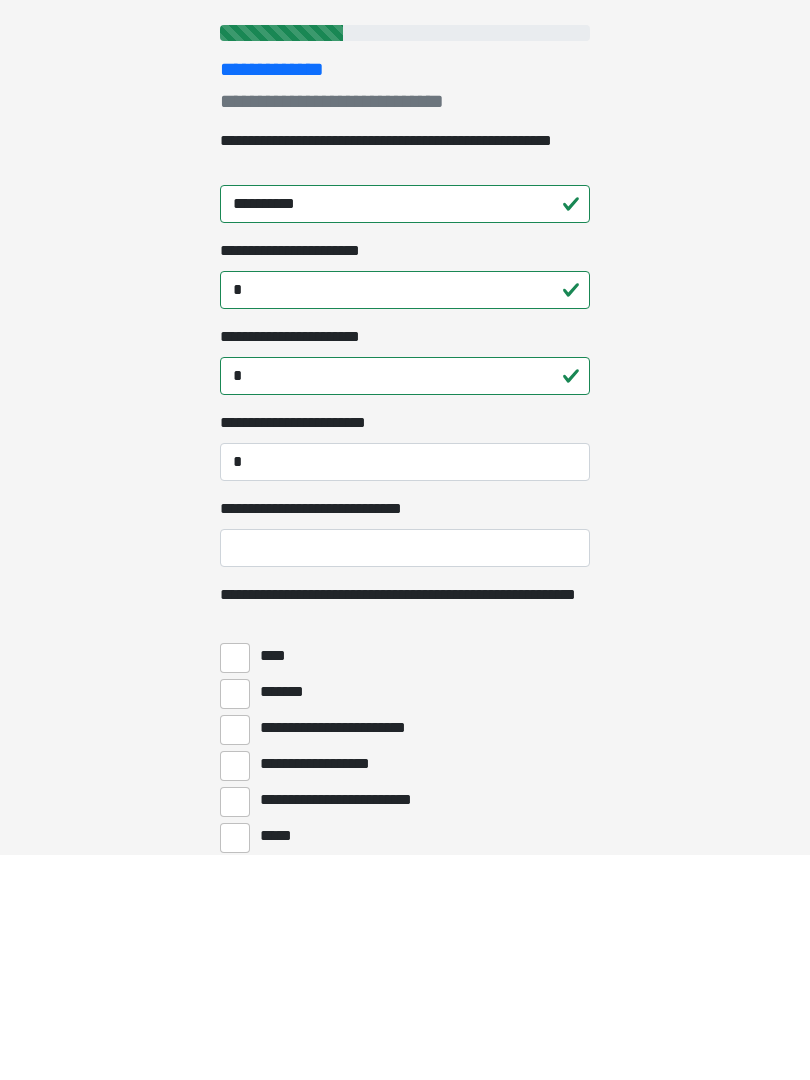 click on "**********" at bounding box center [405, 773] 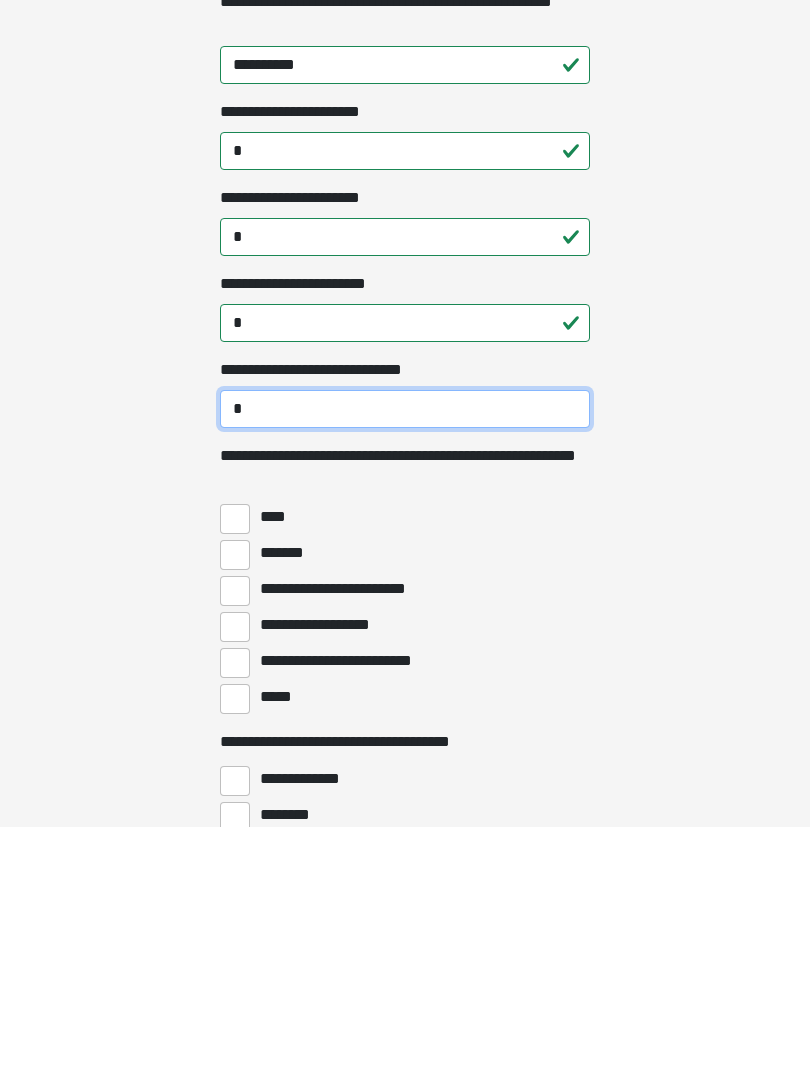 scroll, scrollTop: 111, scrollLeft: 0, axis: vertical 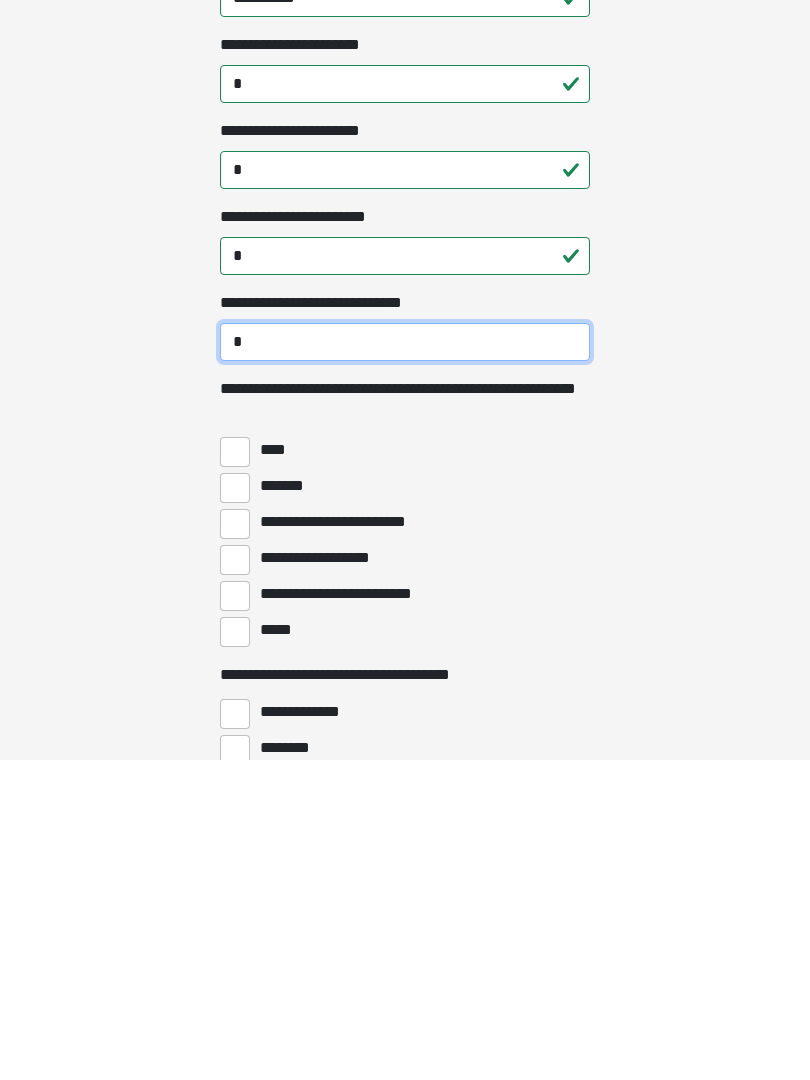 type on "*" 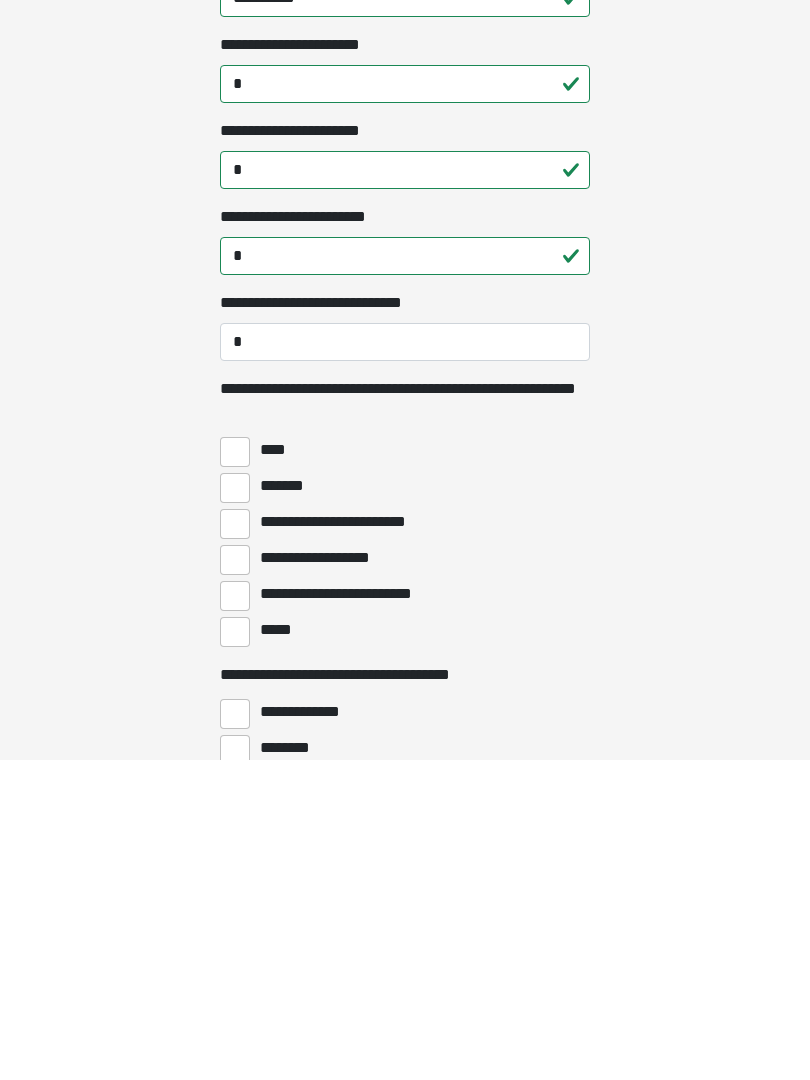 click on "*****" at bounding box center (235, 952) 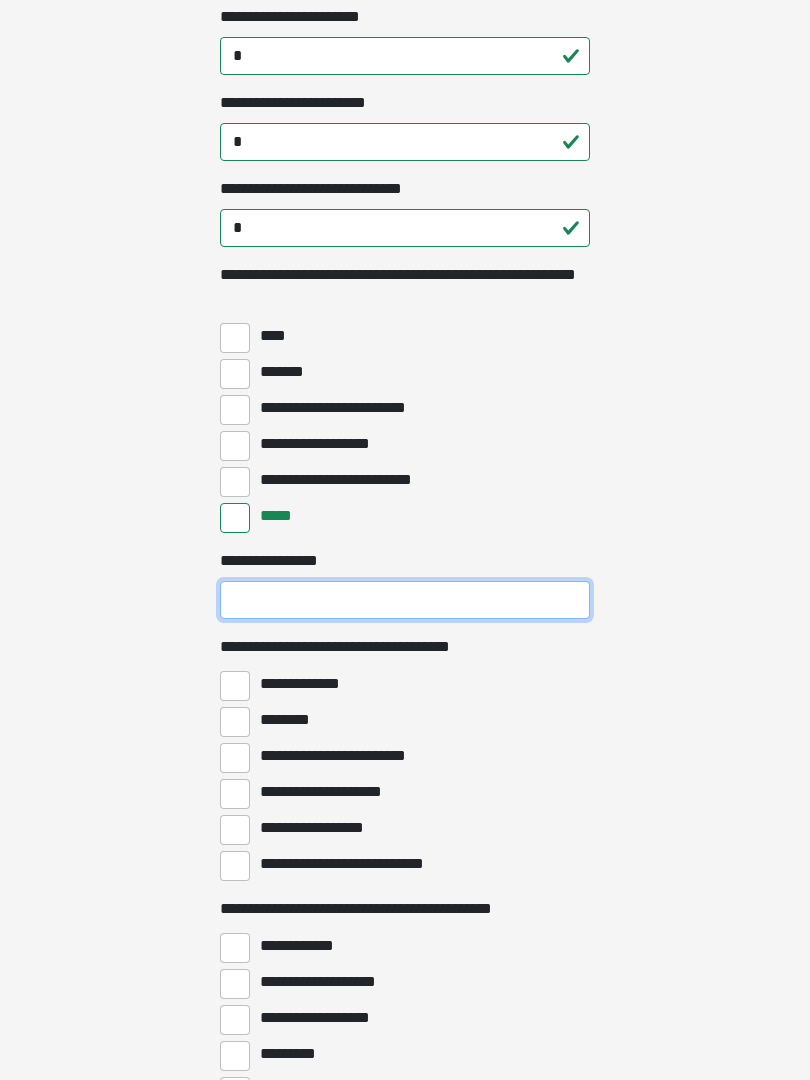 click on "**********" at bounding box center (405, 601) 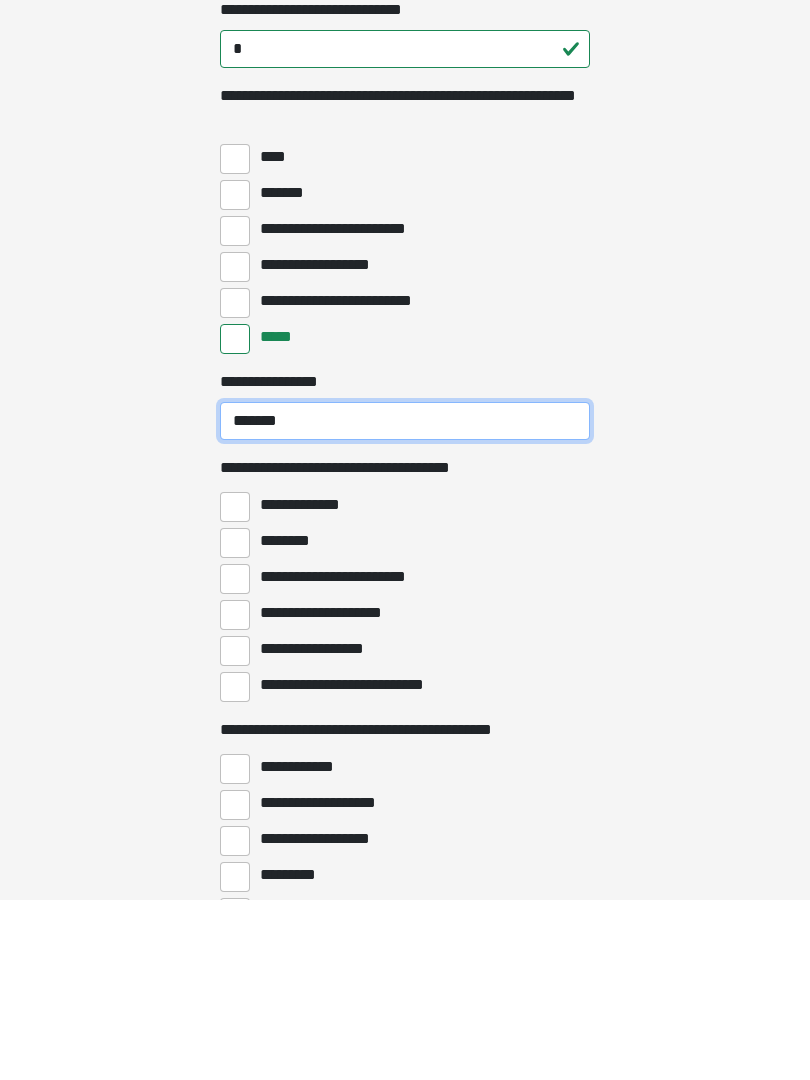 type on "*******" 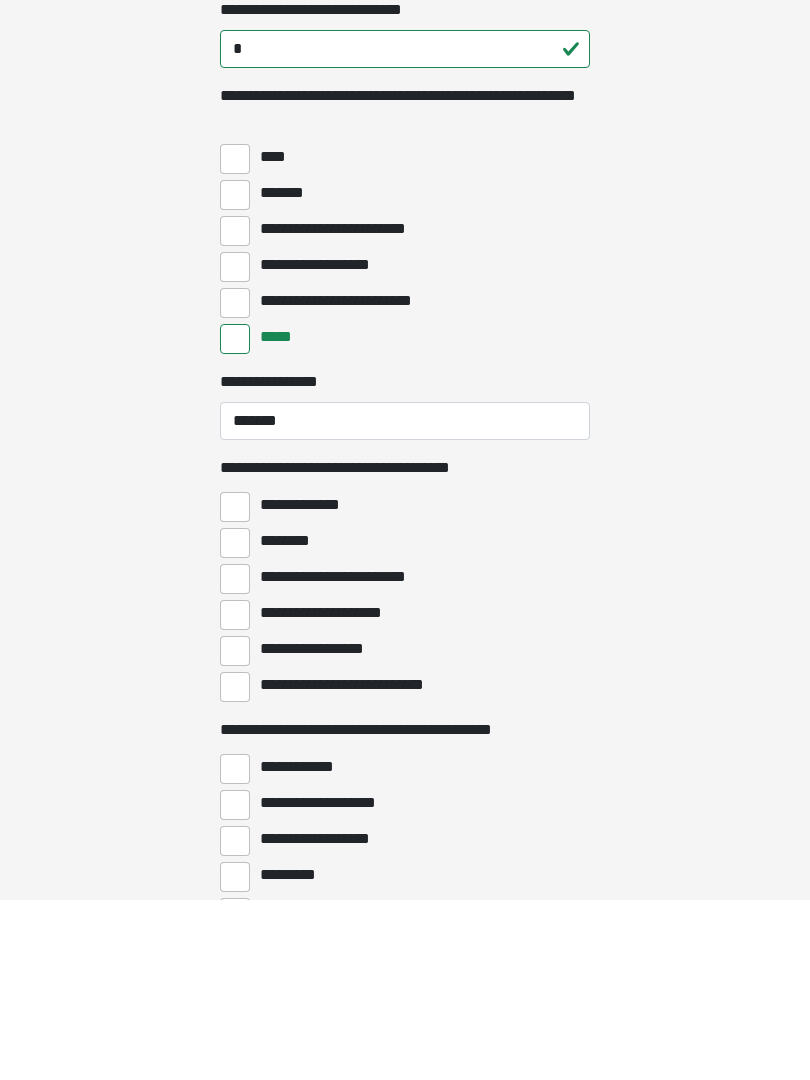 click on "*
[NAME]
[NAME]   [NAME]
[NAME] [NAME]
[NAME]
[NAME]
[NAME] [NAME]
[NAME]
[NAME]
[NAME]
* [NAME] * [NAME] * [NAME] * [NAME] * [NAME] * [NAME] * [NAME] * [NAME] * [NAME]" at bounding box center (405, -4) 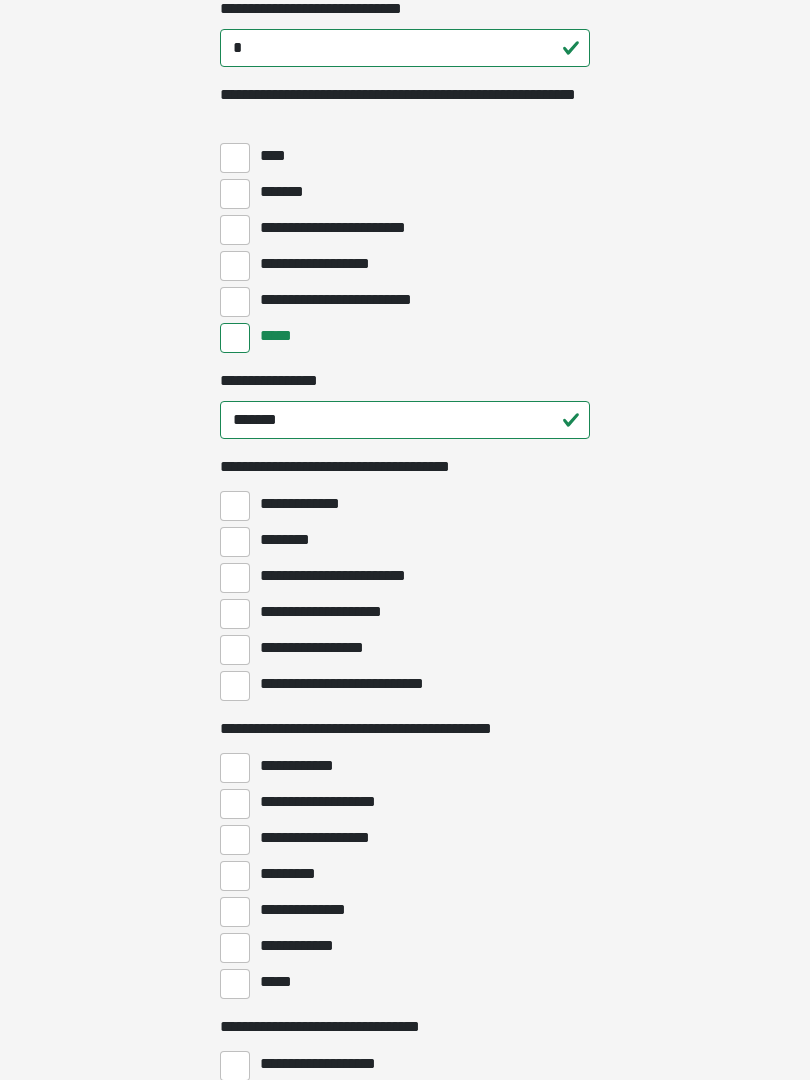 click on "********" at bounding box center [235, 542] 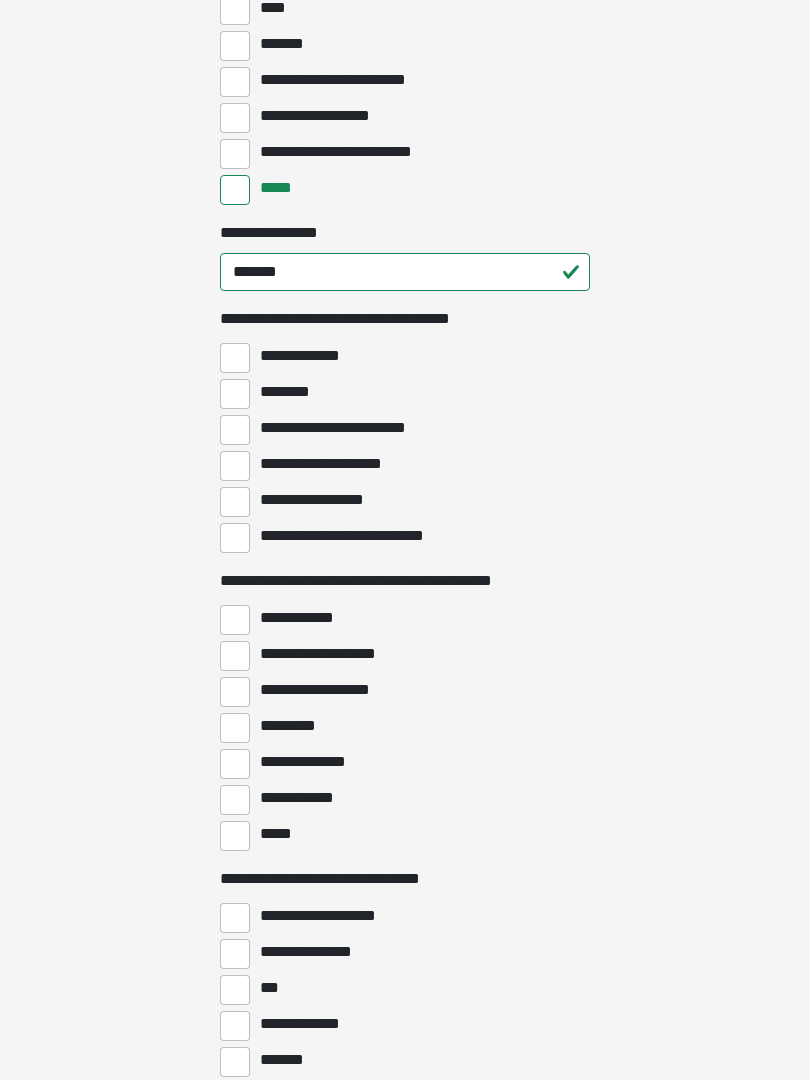 scroll, scrollTop: 884, scrollLeft: 0, axis: vertical 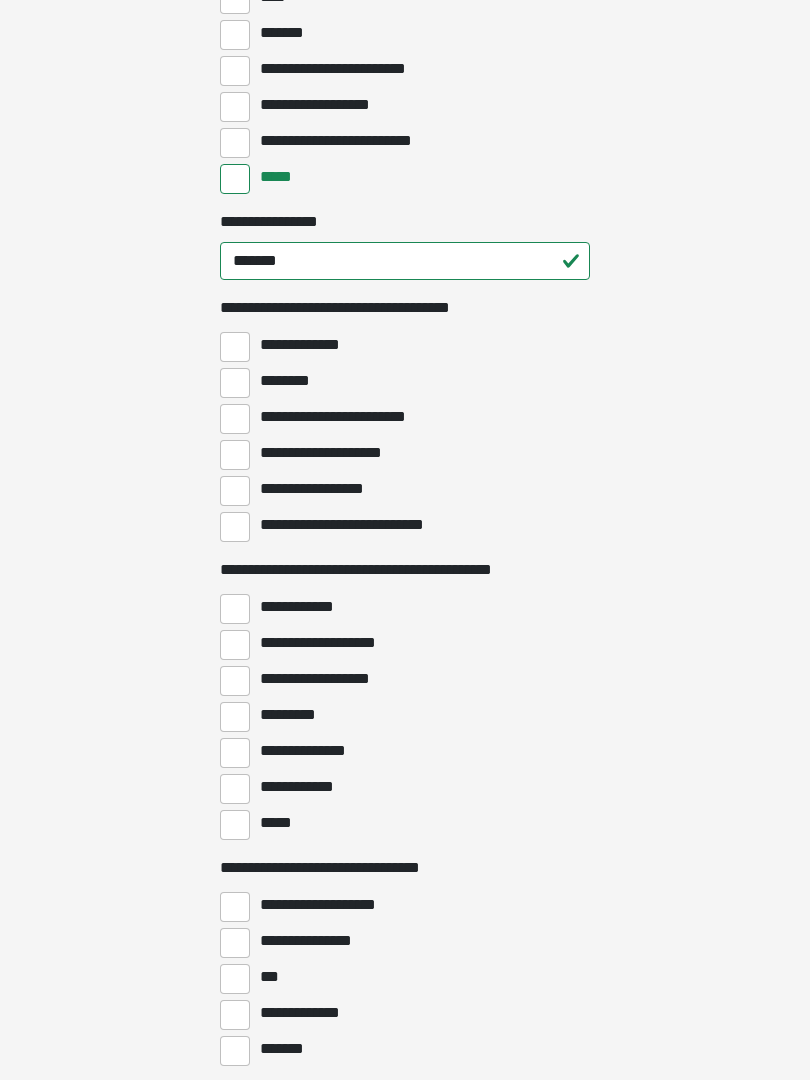 click on "**********" at bounding box center [235, 789] 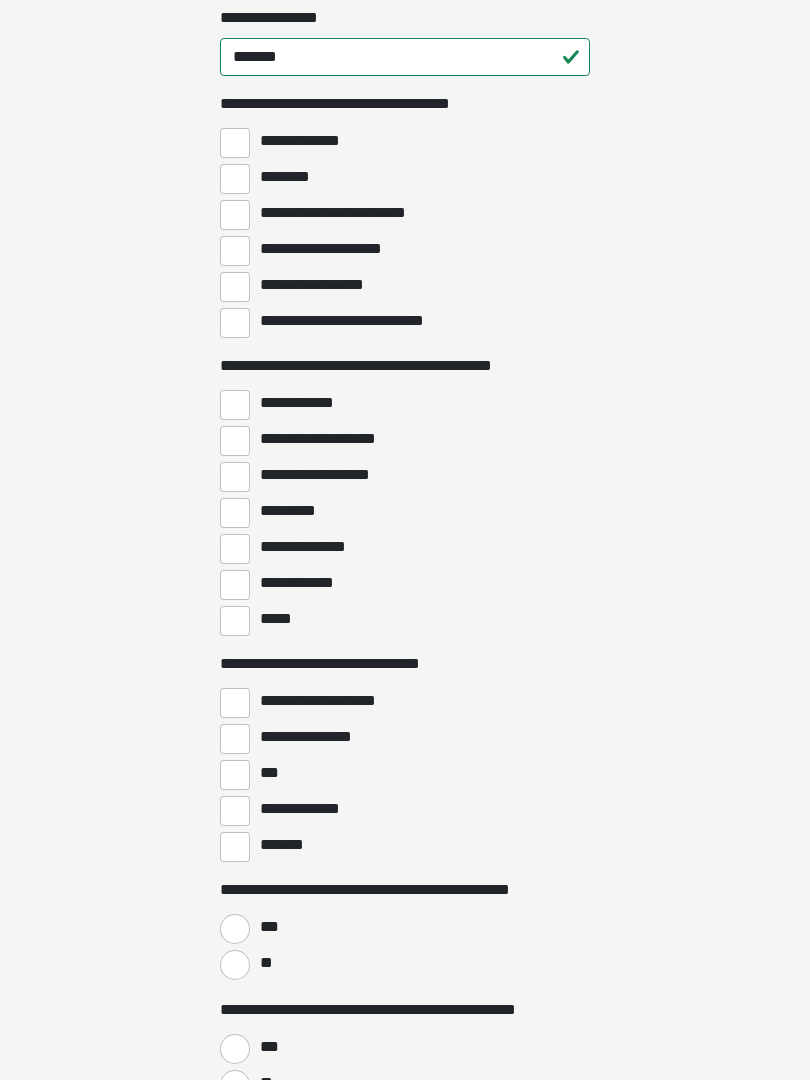 scroll, scrollTop: 1088, scrollLeft: 0, axis: vertical 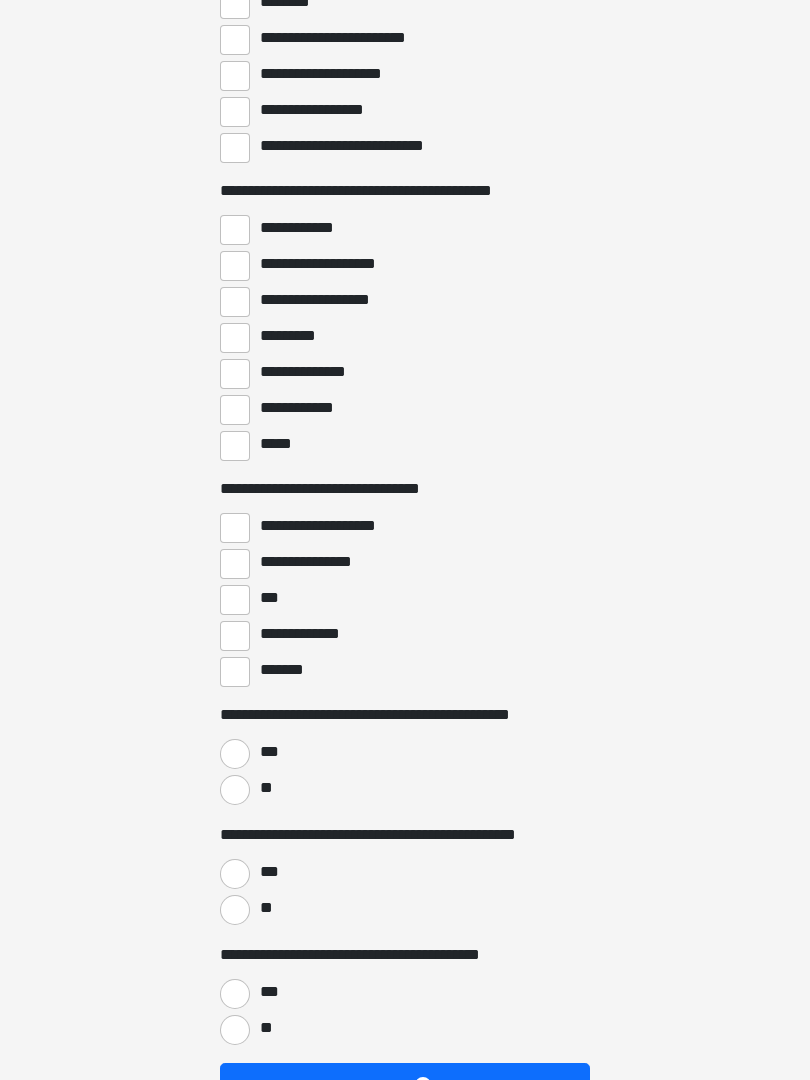 click on "***" at bounding box center (235, 754) 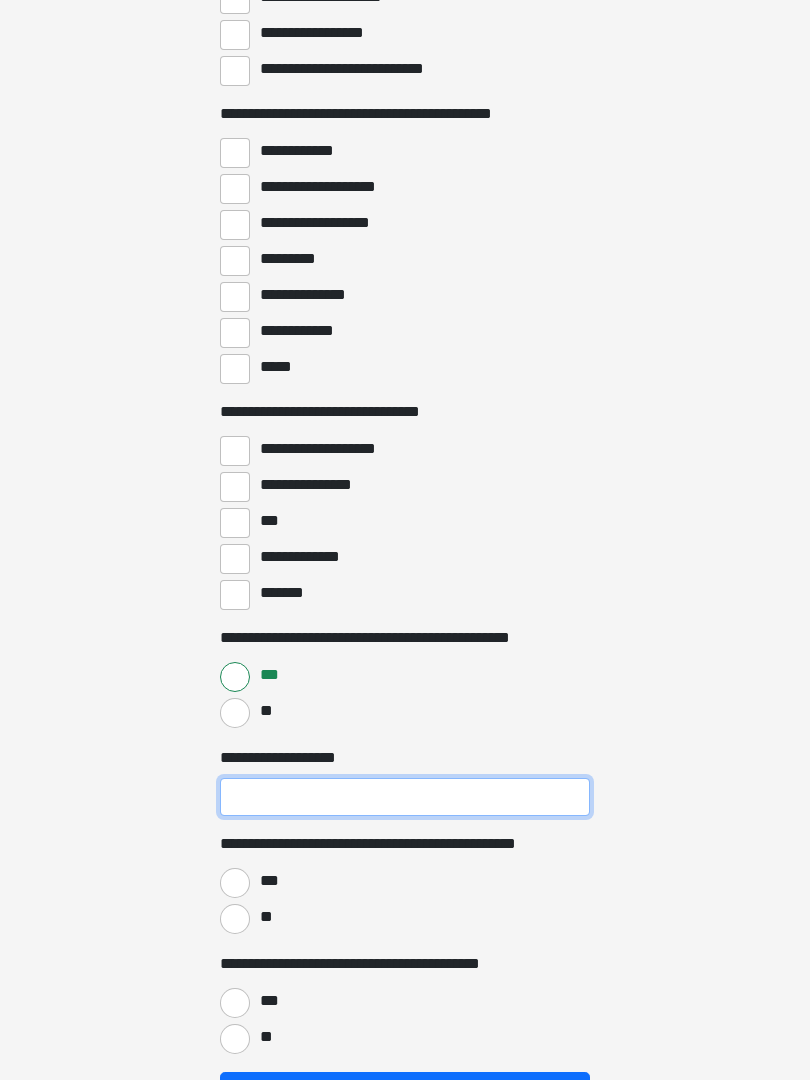 click on "**********" at bounding box center (405, 798) 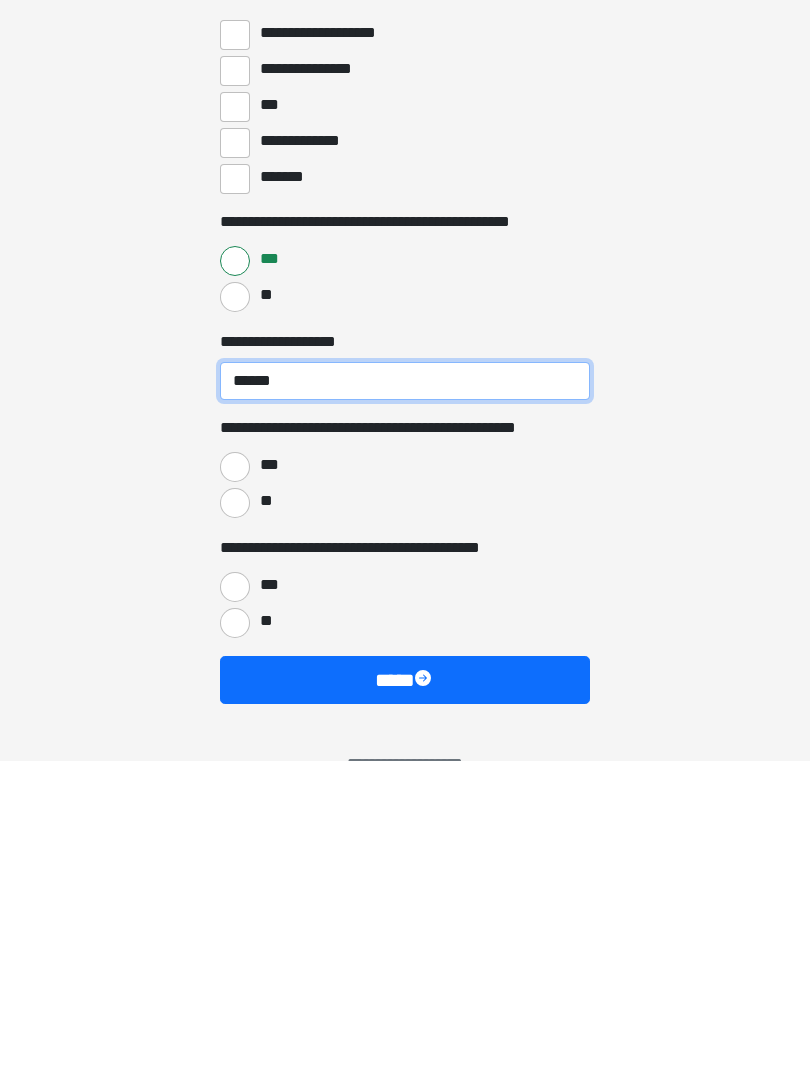 type on "******" 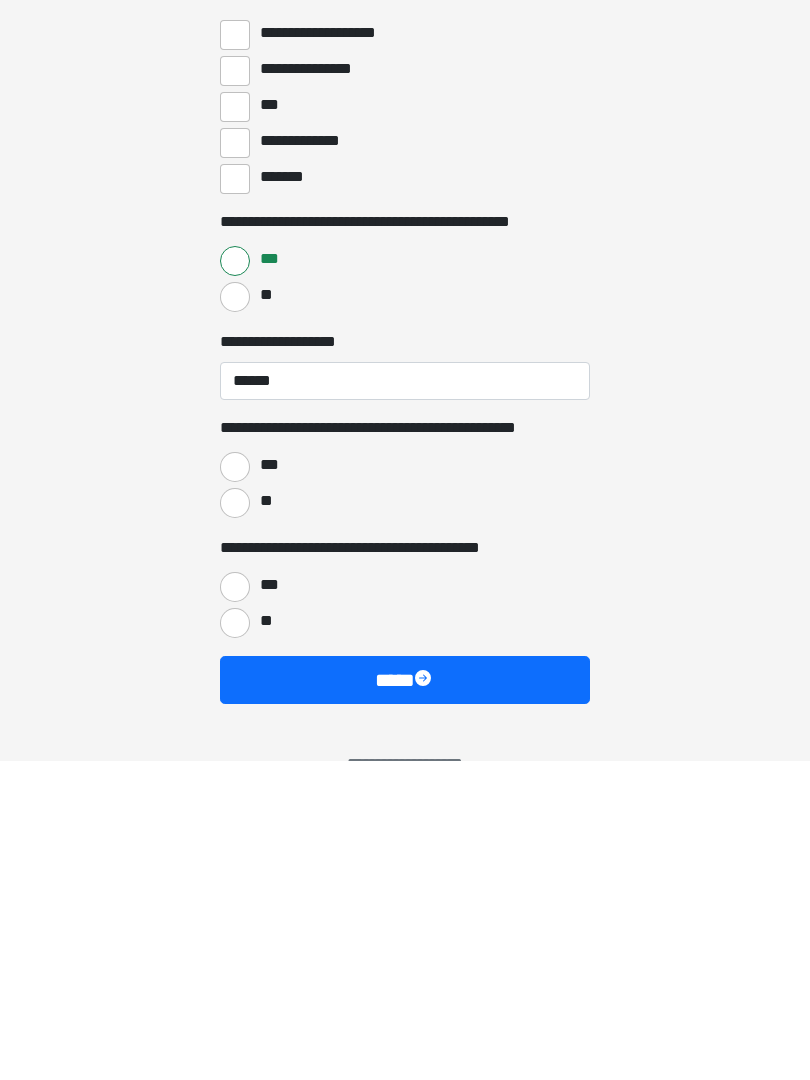 click on "**" at bounding box center [235, 823] 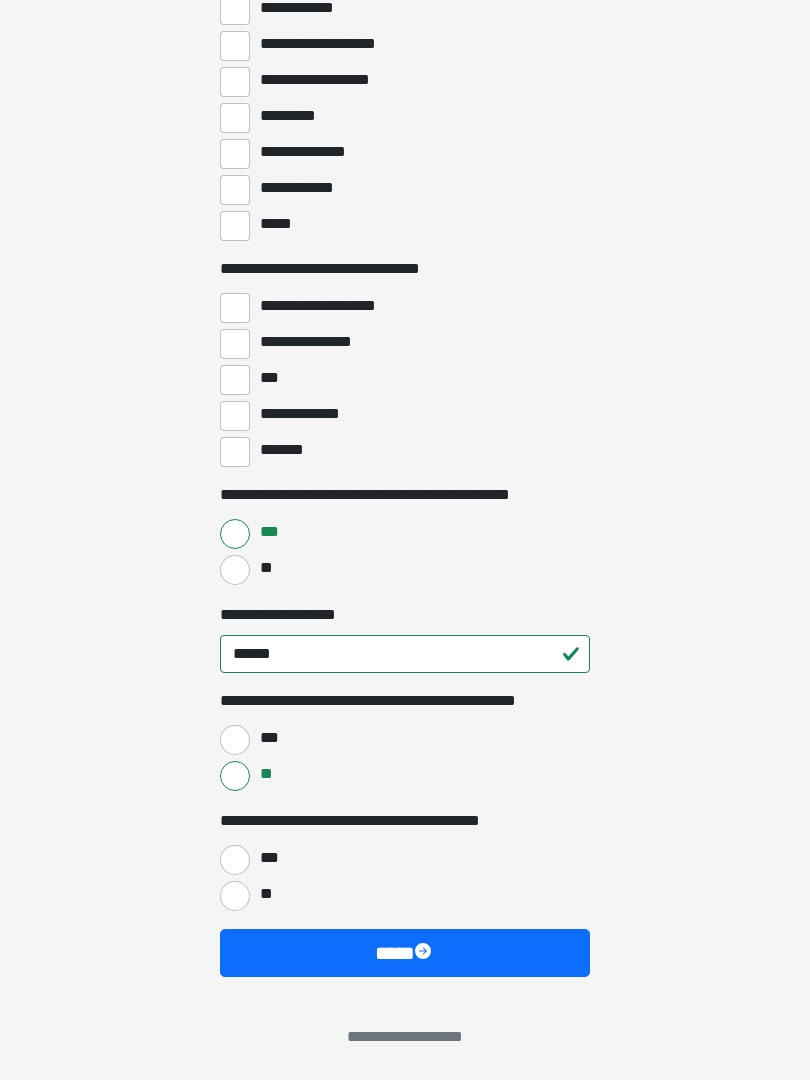click on "**" at bounding box center (265, 894) 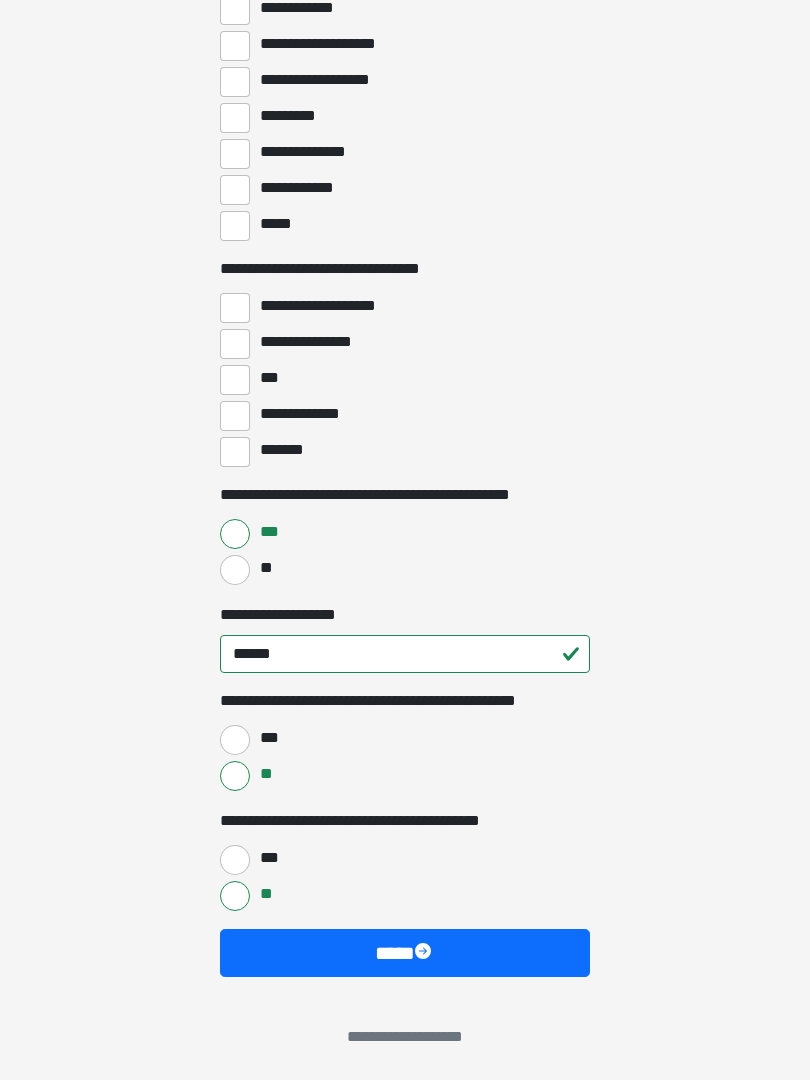 click on "****" at bounding box center [405, 953] 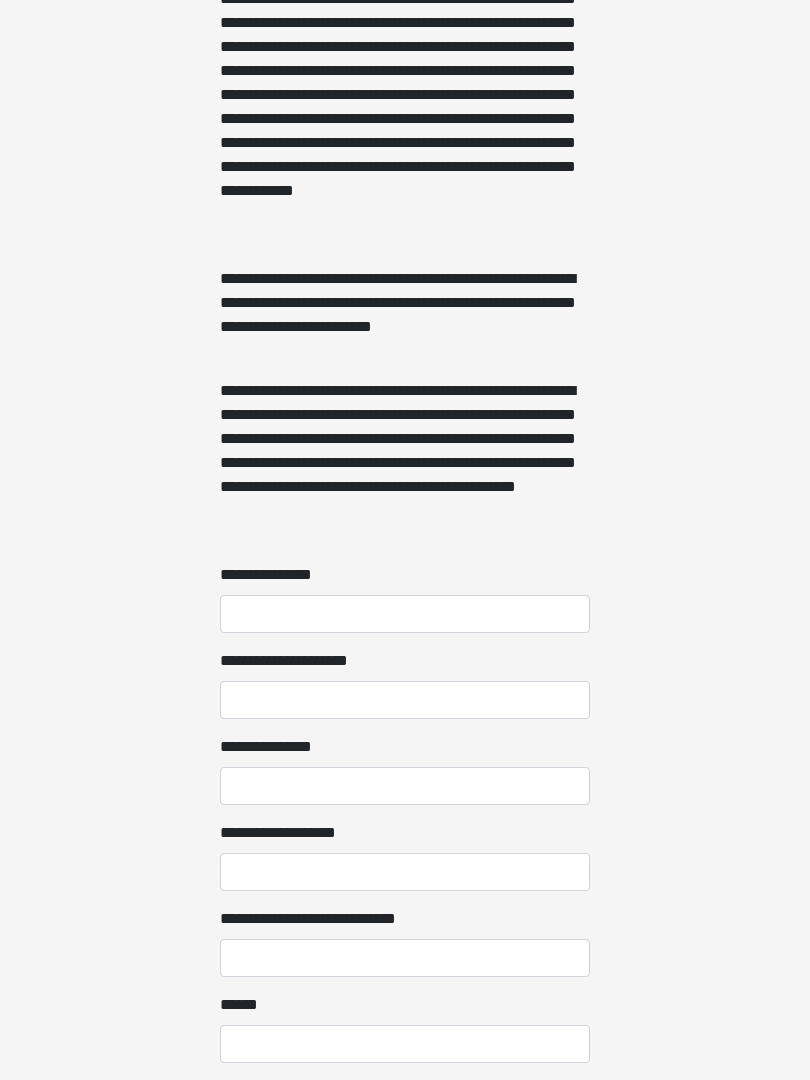 scroll, scrollTop: 1204, scrollLeft: 0, axis: vertical 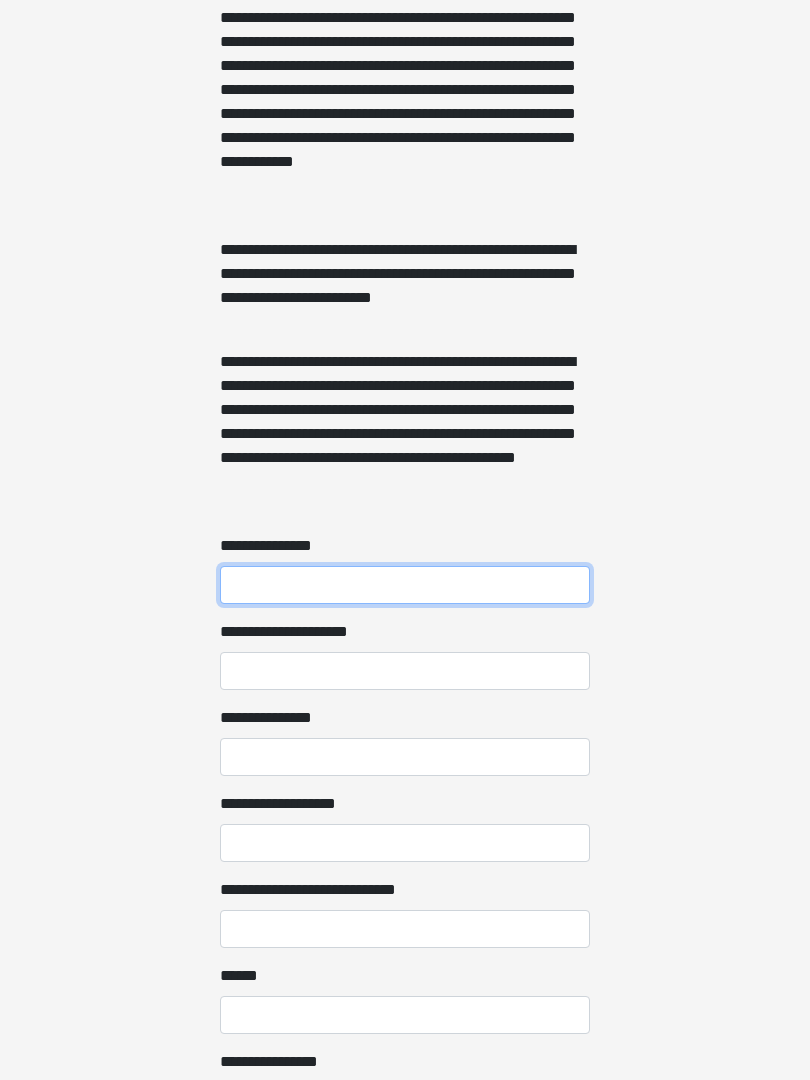 click on "**********" at bounding box center [405, 585] 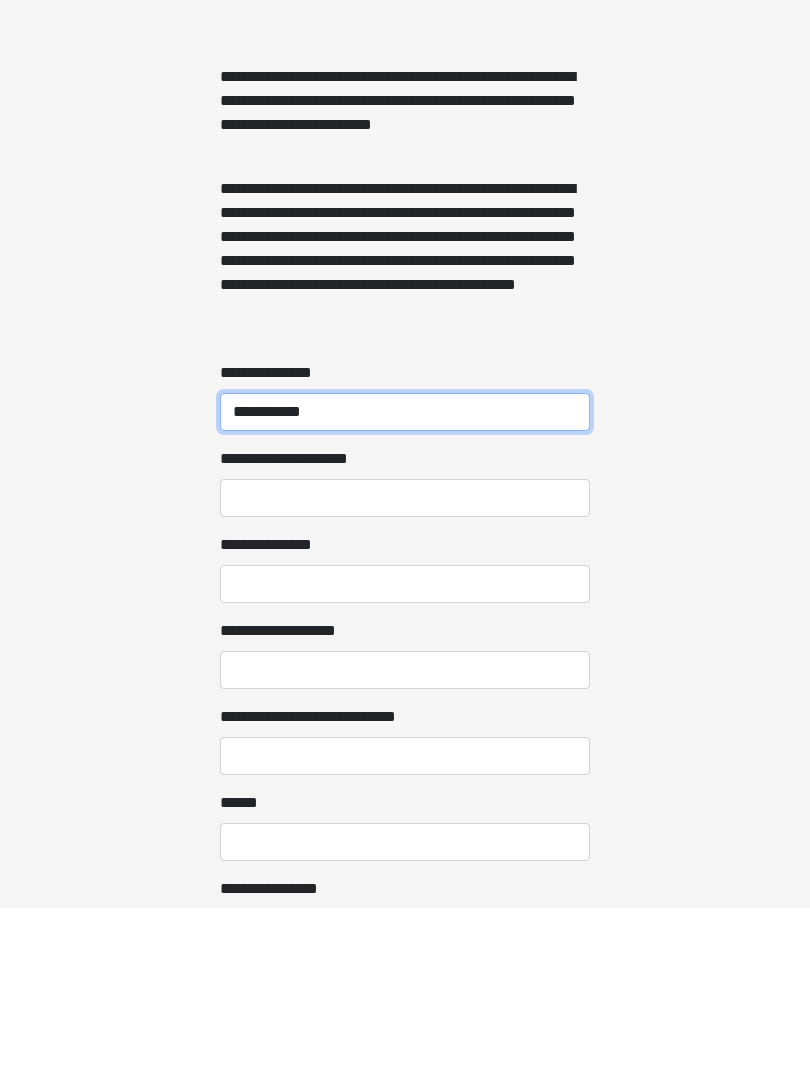 type on "**********" 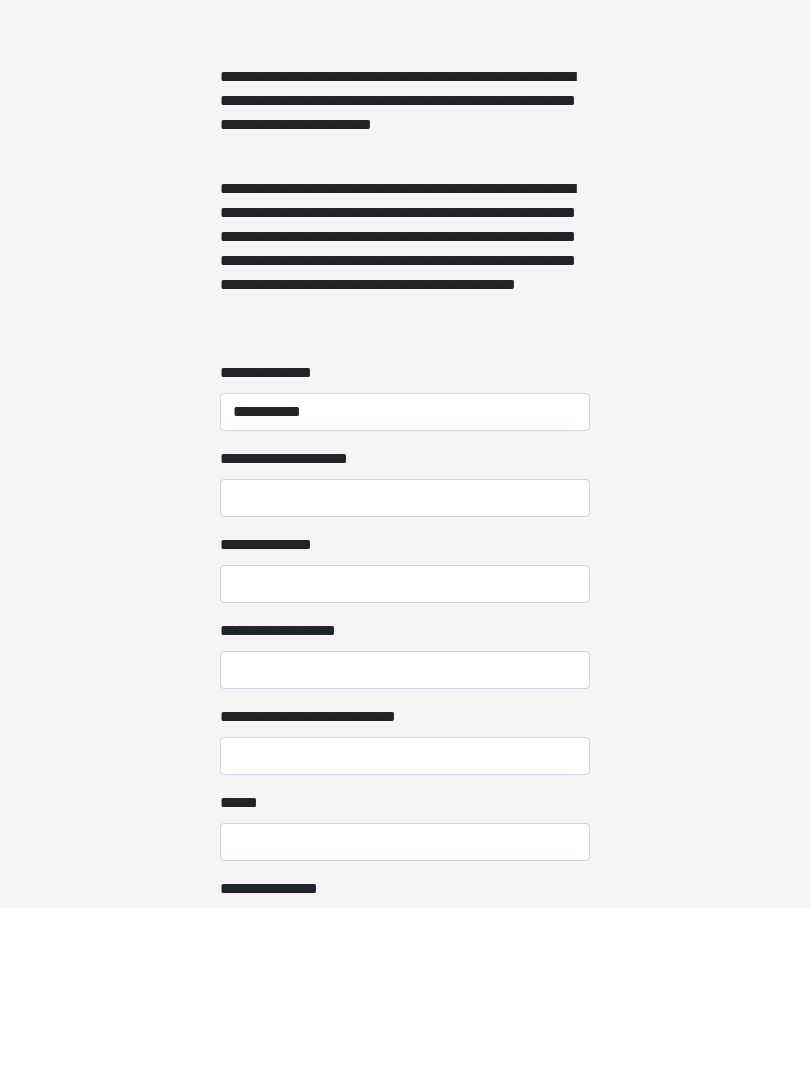 click on "**********" at bounding box center [405, 757] 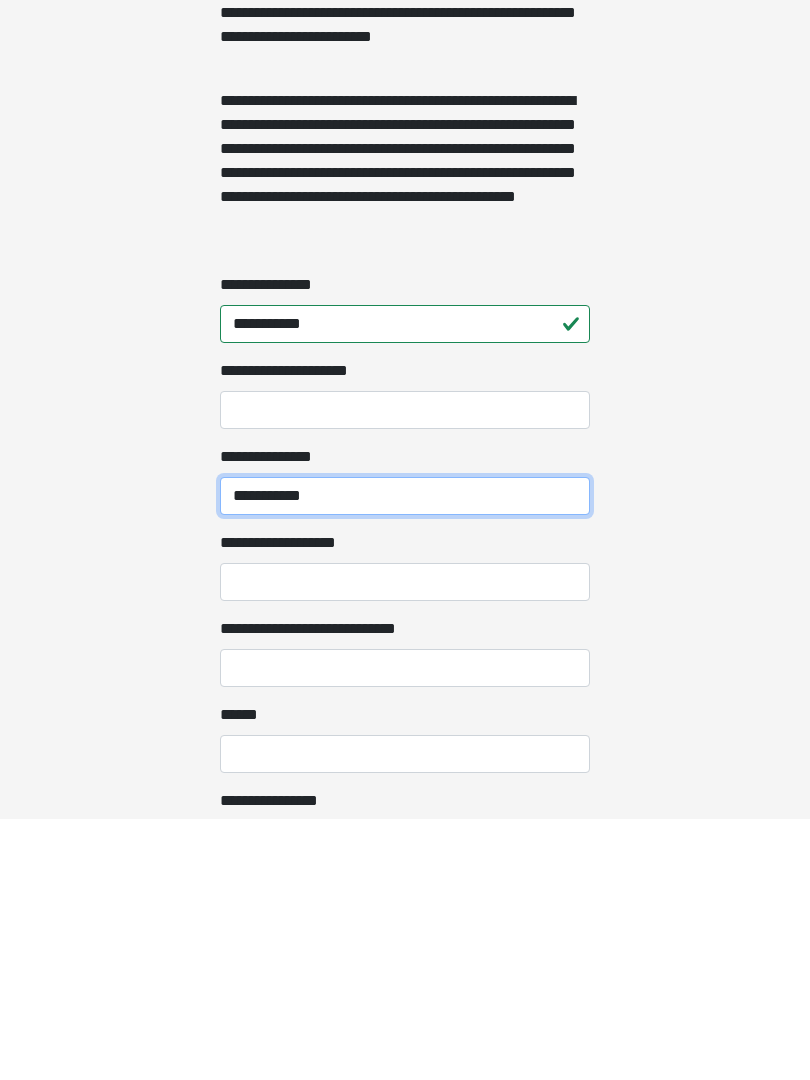 type on "**********" 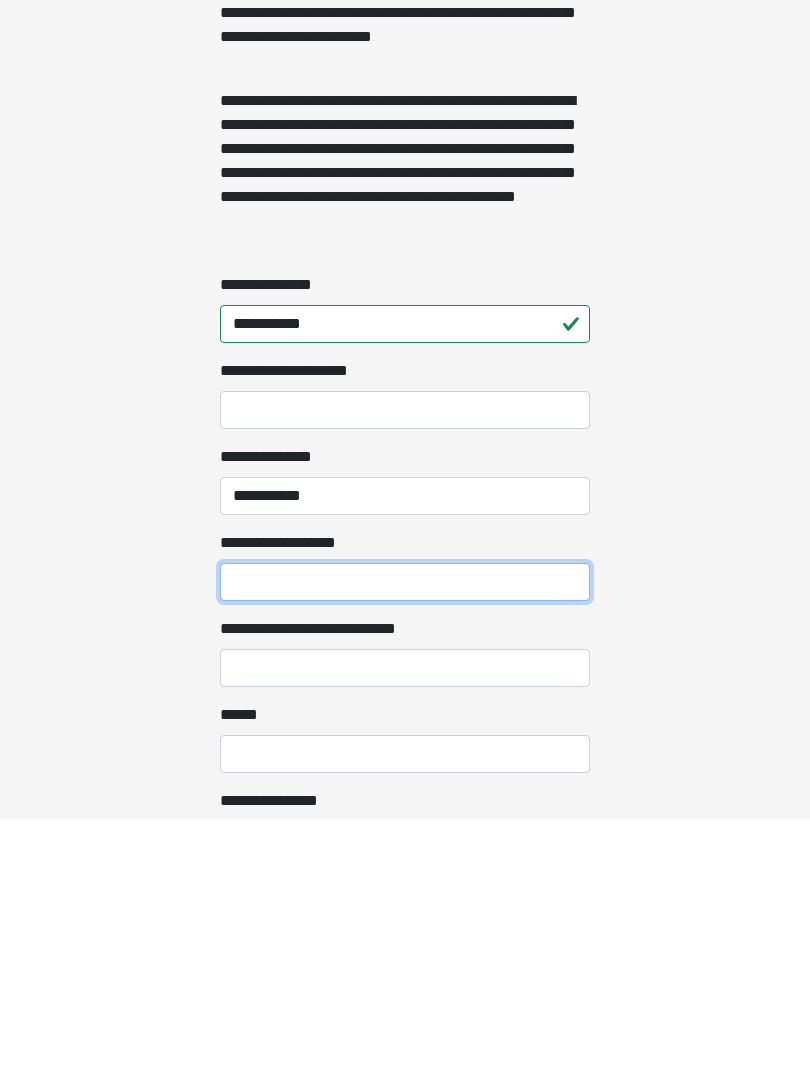 click on "**********" at bounding box center [405, 843] 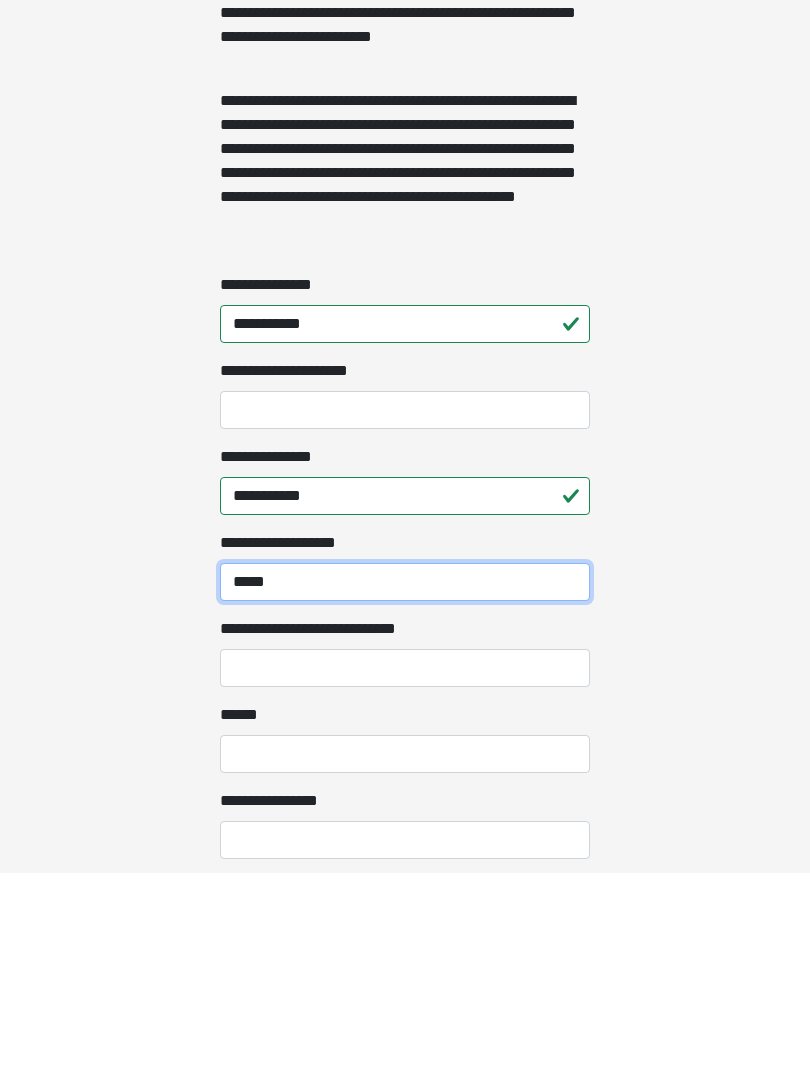 scroll, scrollTop: 1258, scrollLeft: 0, axis: vertical 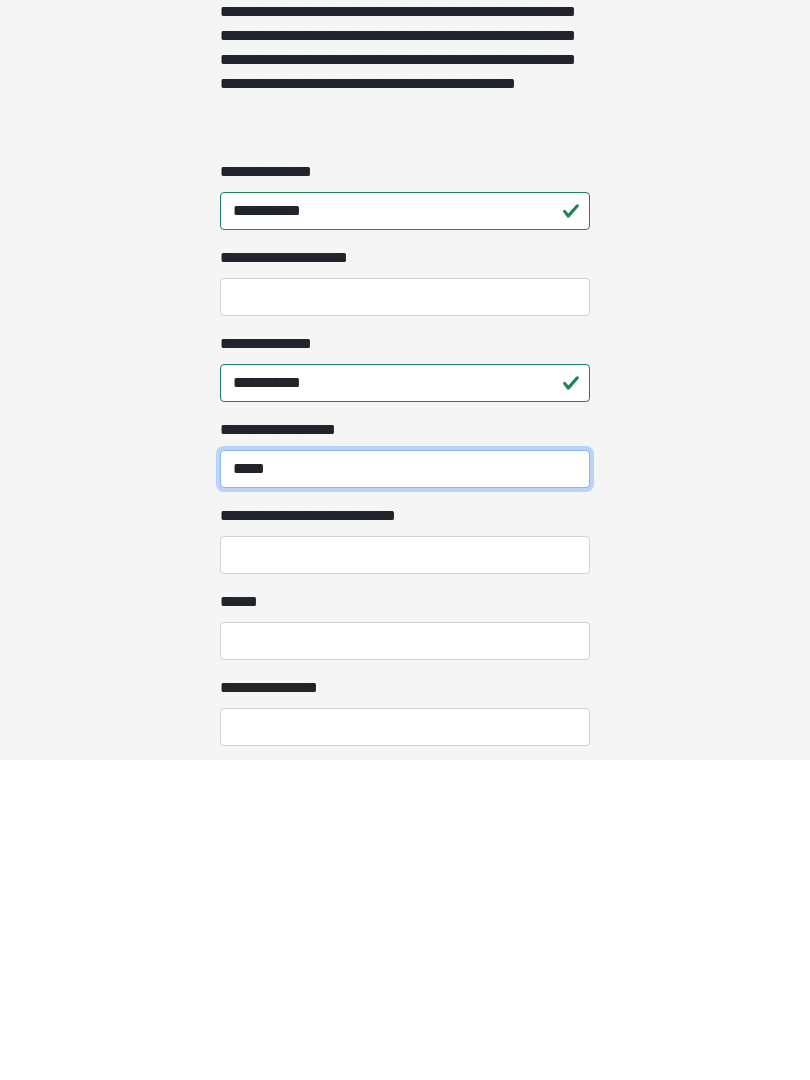 type on "*****" 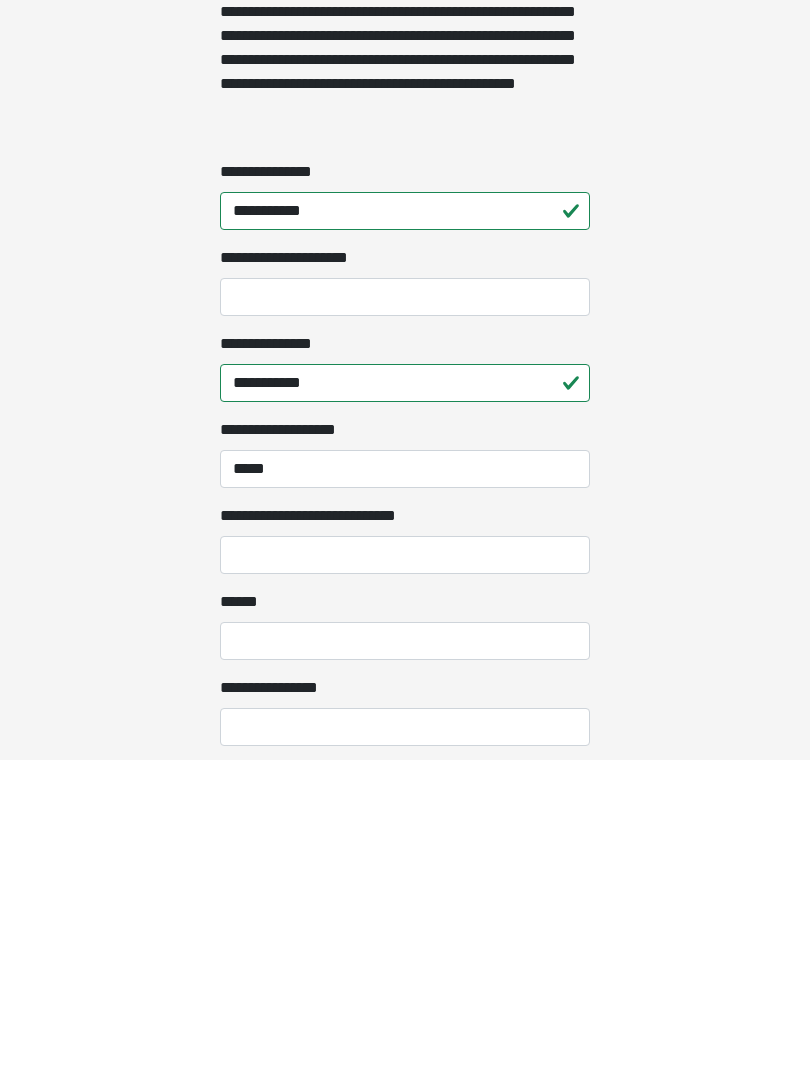click on "**********" at bounding box center (405, 875) 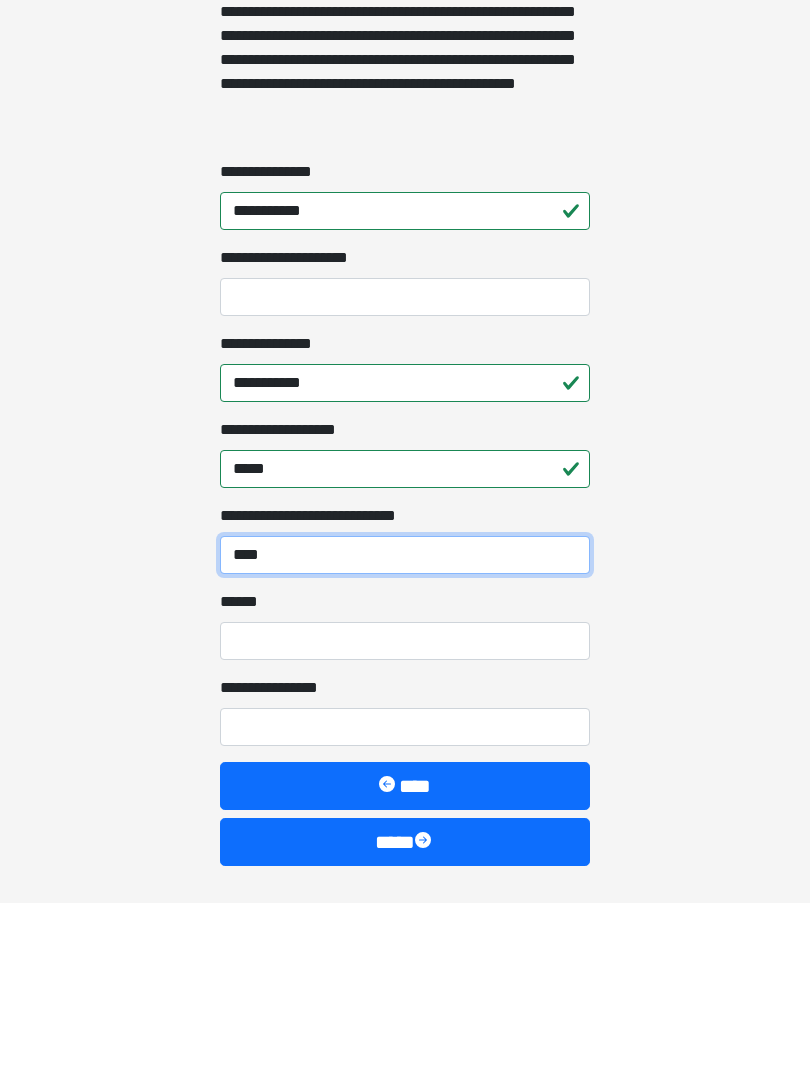 scroll, scrollTop: 1401, scrollLeft: 0, axis: vertical 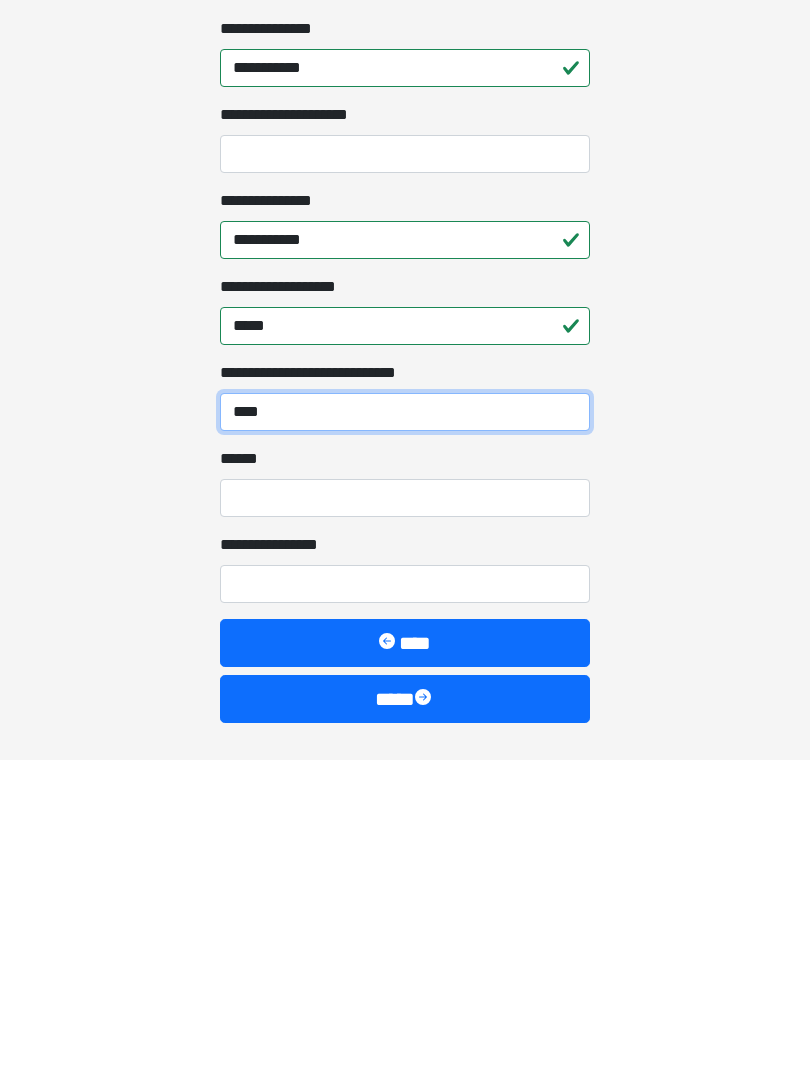 type on "****" 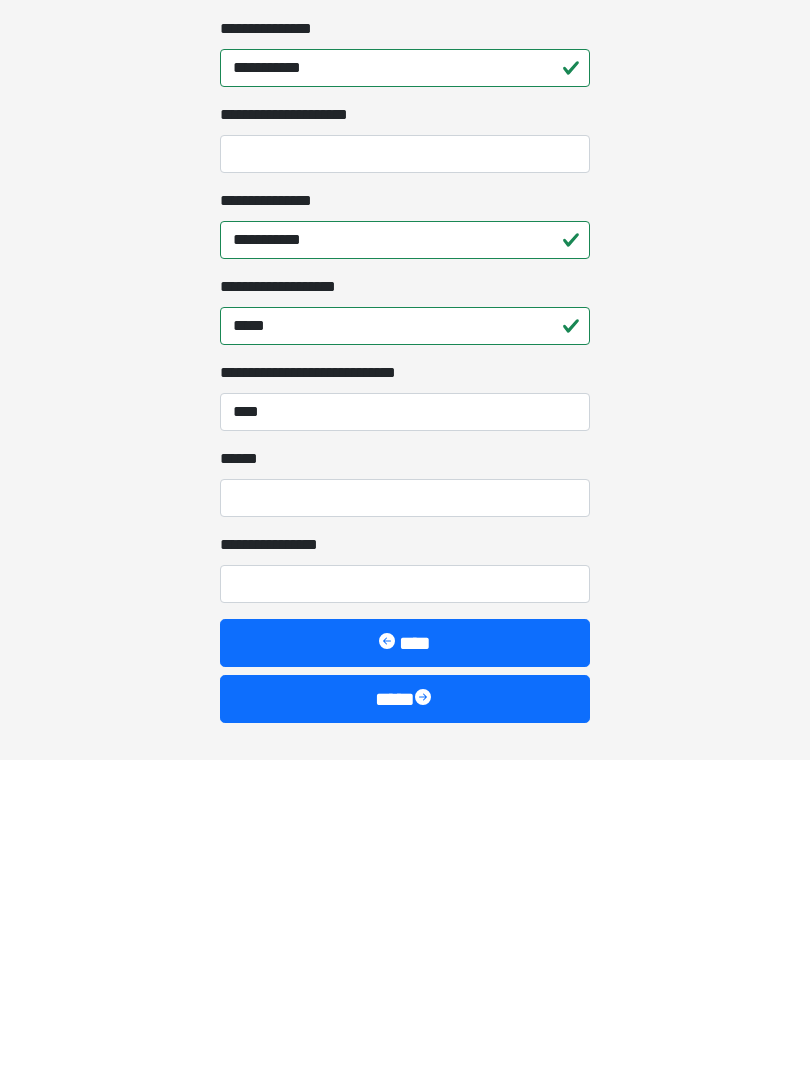 click on "**** *" at bounding box center [405, 818] 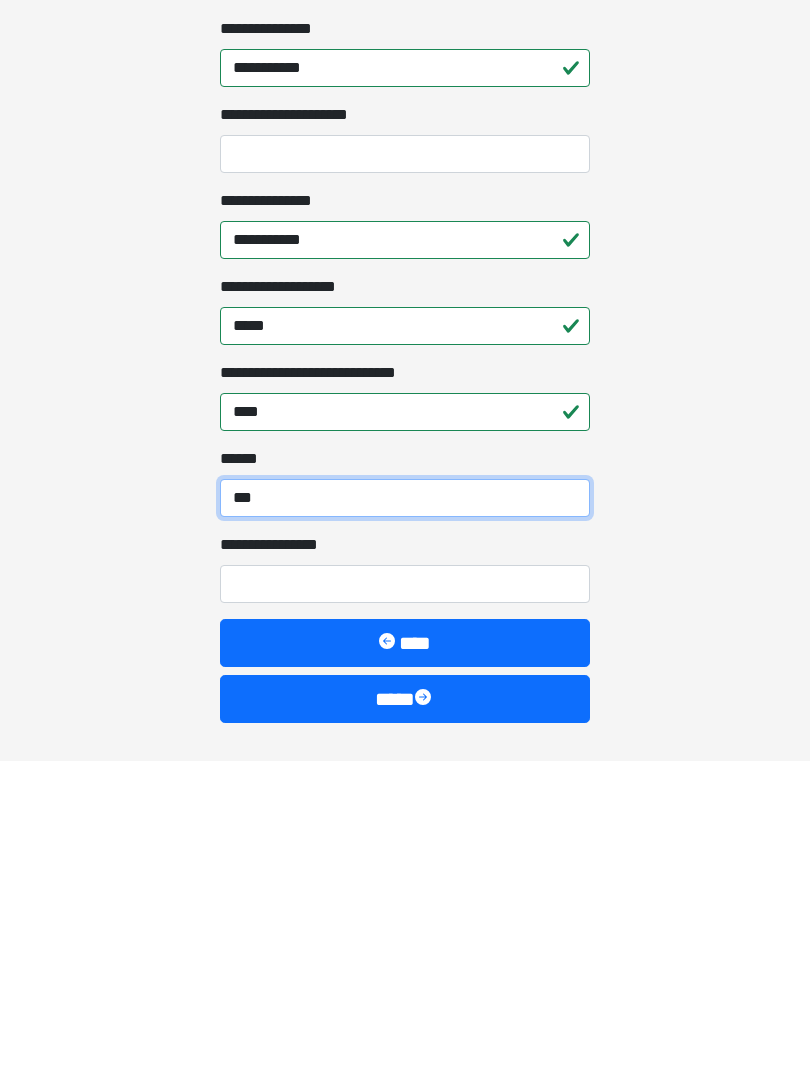 type on "***" 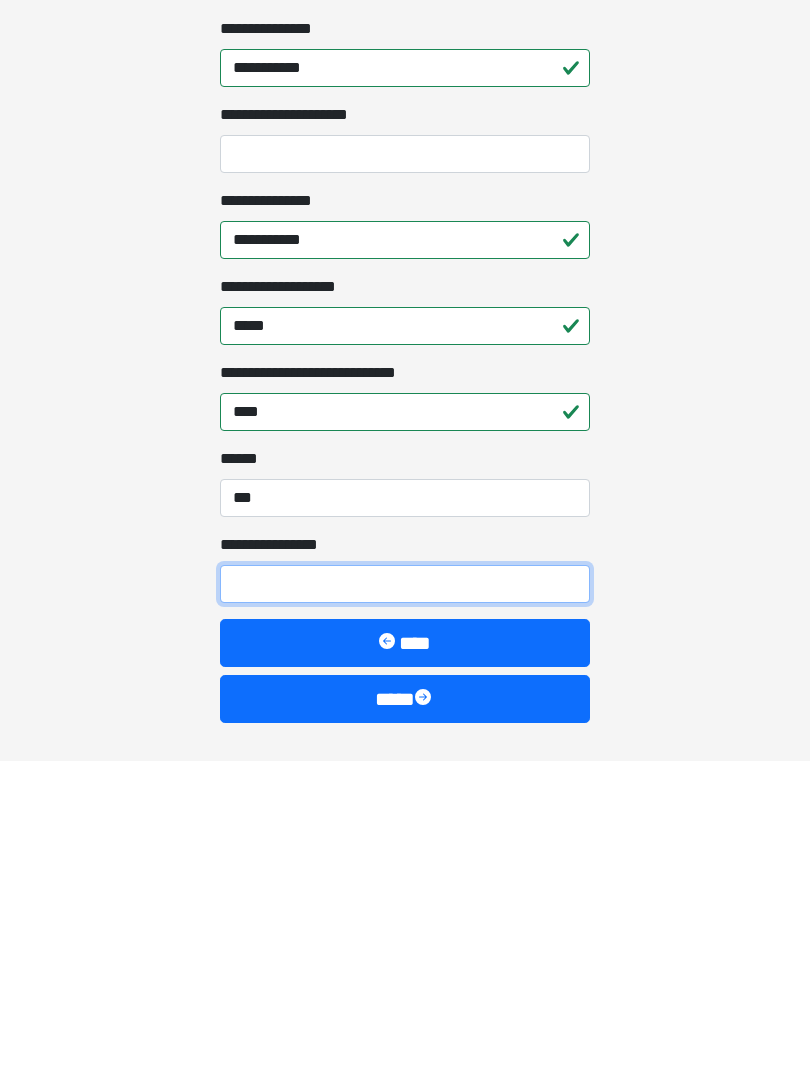click on "**********" at bounding box center [405, 904] 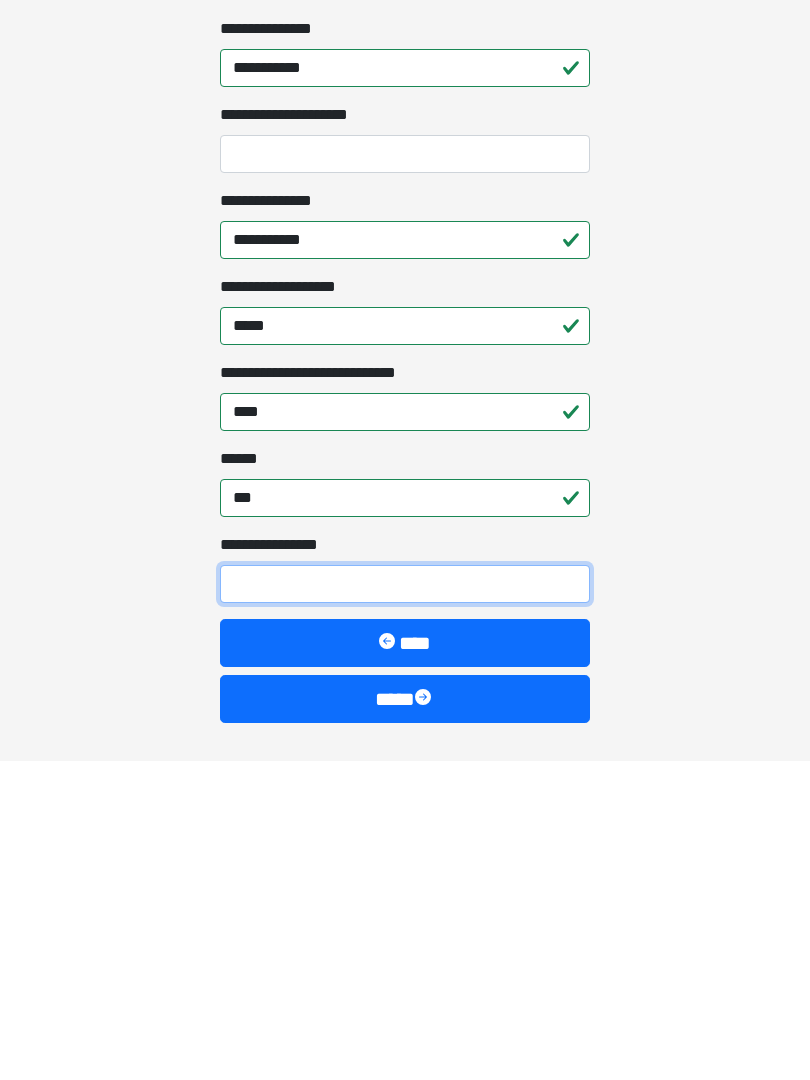 type on "*" 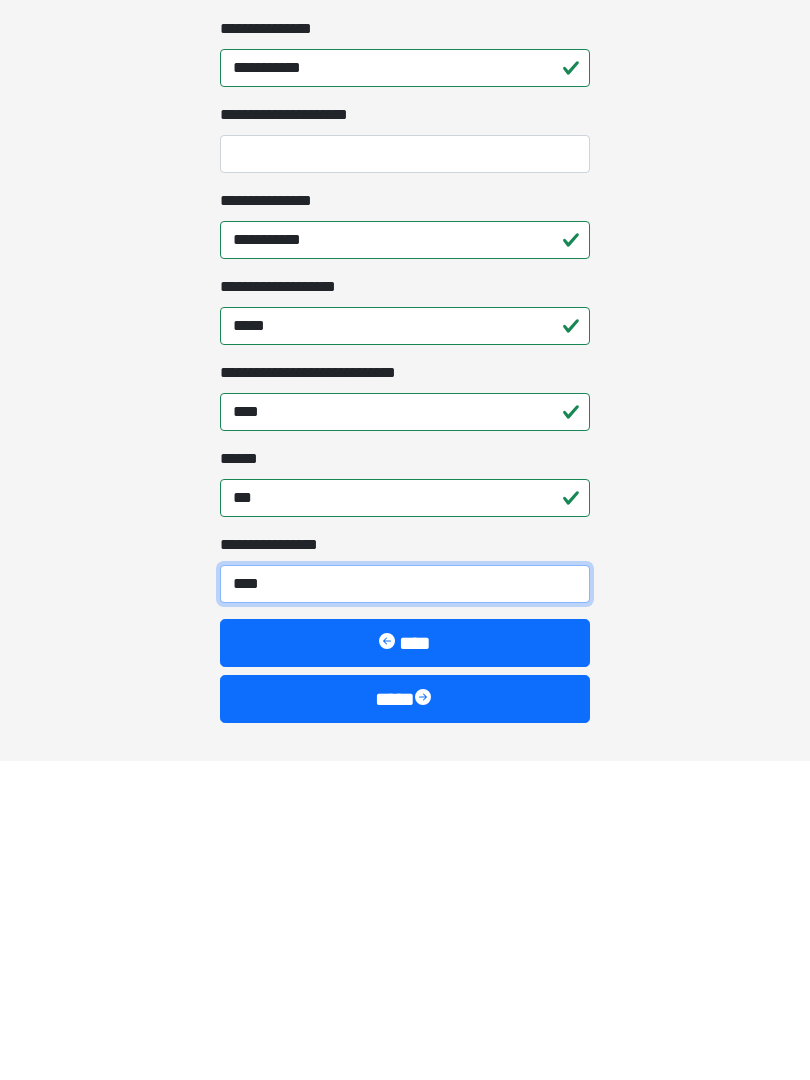 type on "****" 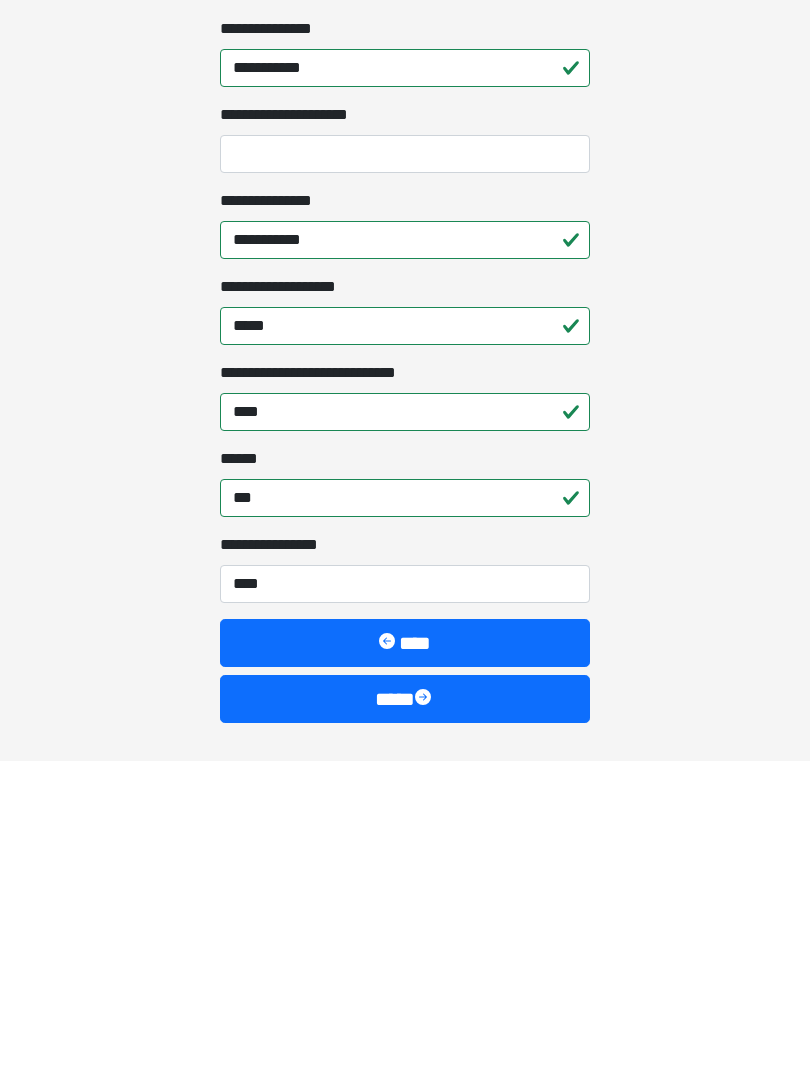click on "*
[NAME]
[NAME]   [NAME]
[NAME] [NAME]
[NAME]
[NAME]
[NAME] [NAME]
[NAME]
[NAME]
[NAME]
[NAME] [NAME] [NAME] [NAME] [NAME] [NAME] [NAME] [NAME] [NAME]" at bounding box center (405, -861) 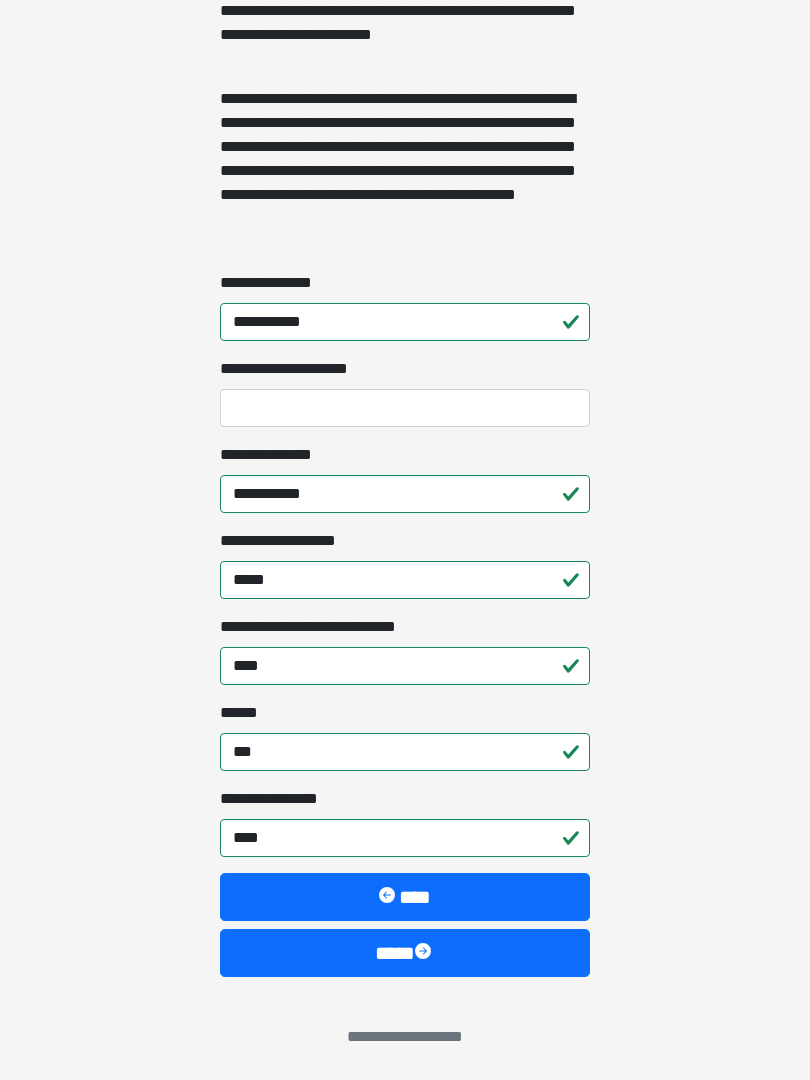 click on "****" at bounding box center [405, 953] 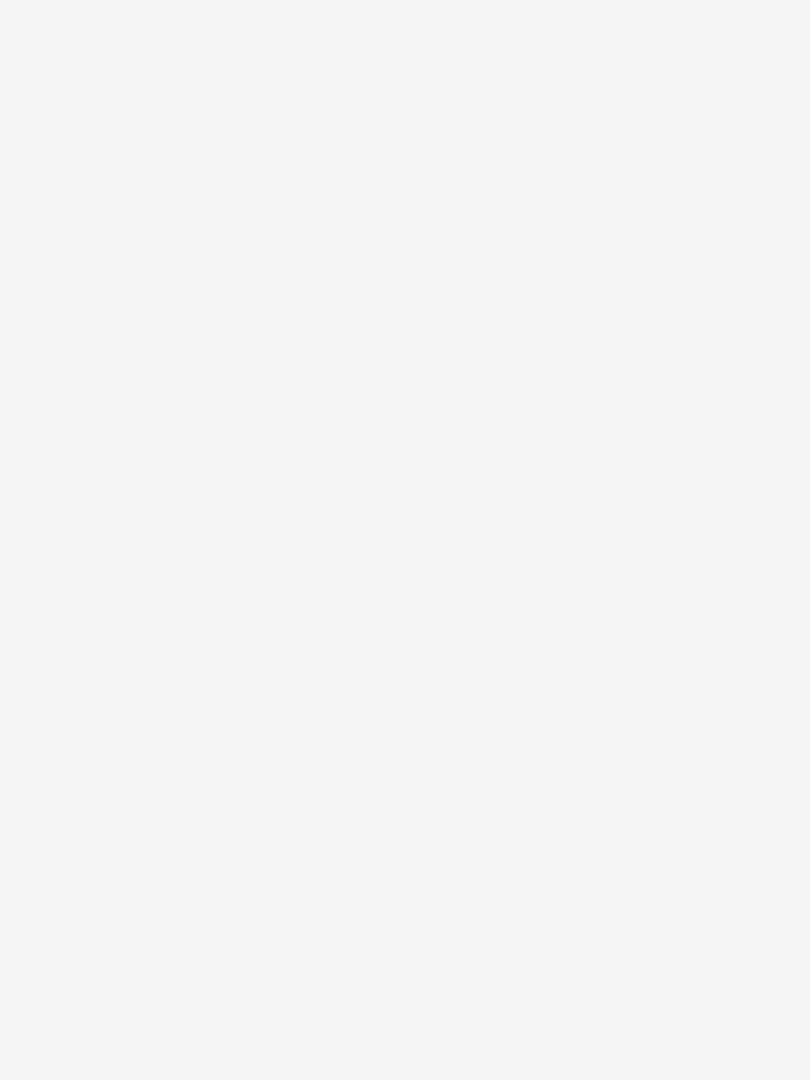 scroll, scrollTop: 0, scrollLeft: 0, axis: both 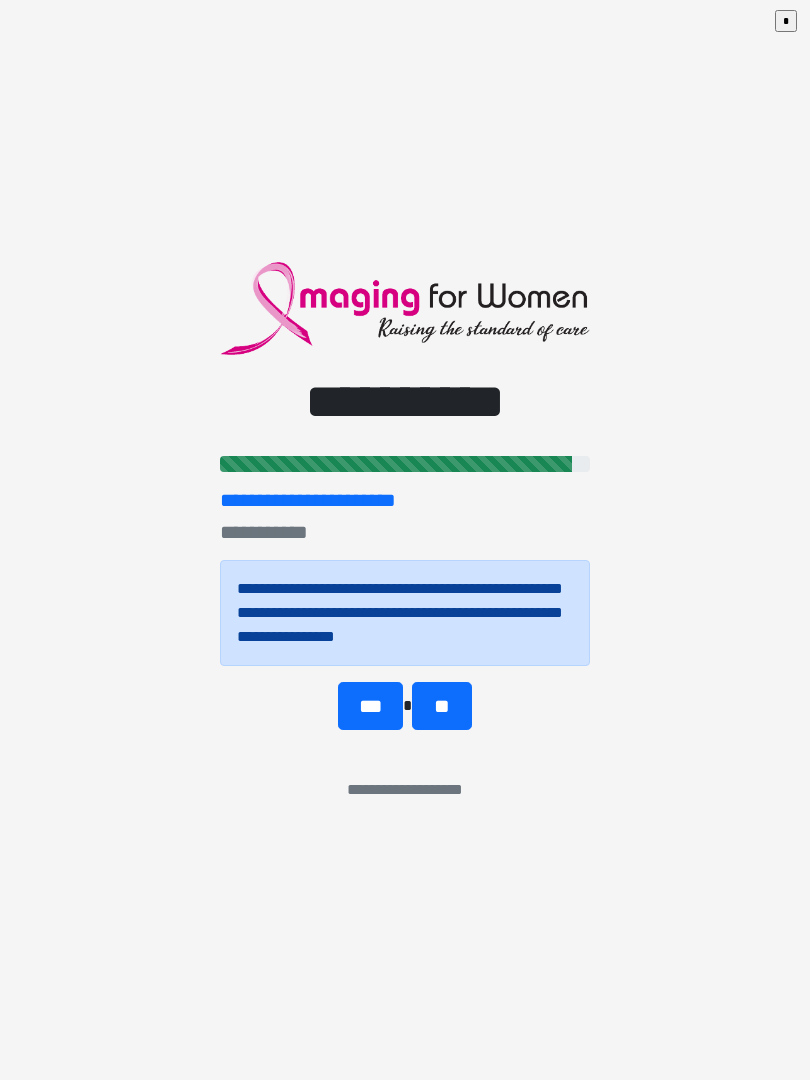click on "***" at bounding box center (370, 706) 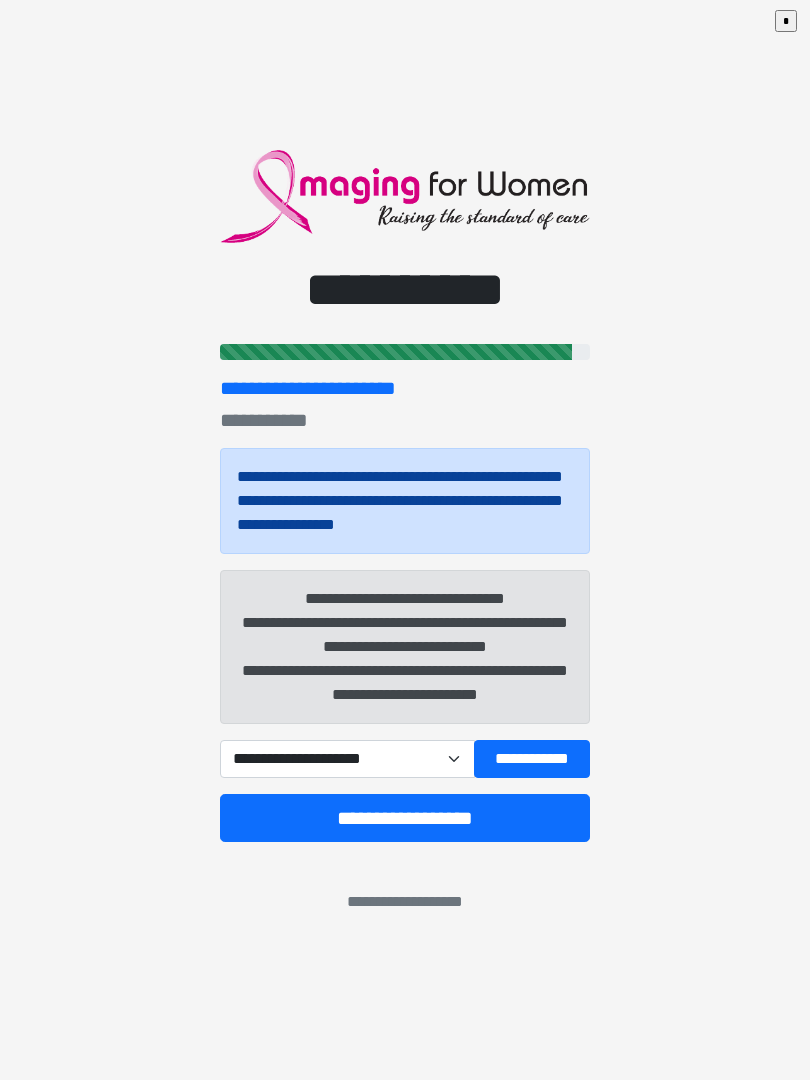 click on "**********" at bounding box center [347, 759] 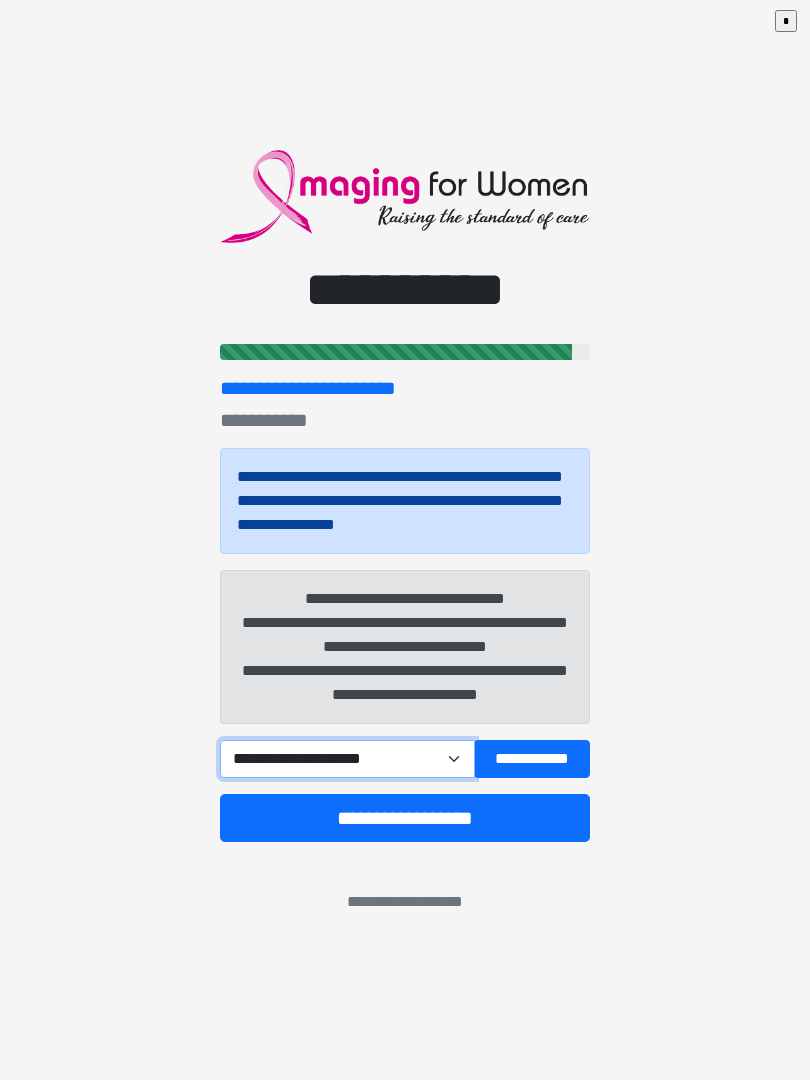 select on "****" 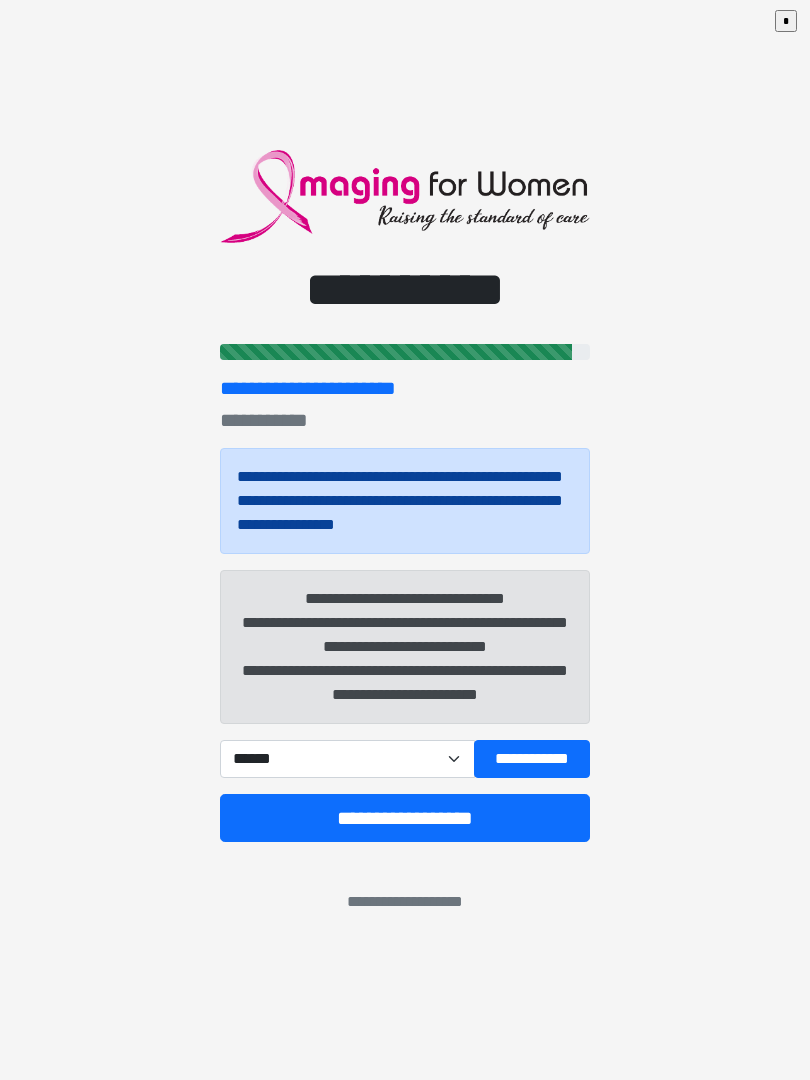 click on "**********" at bounding box center (532, 759) 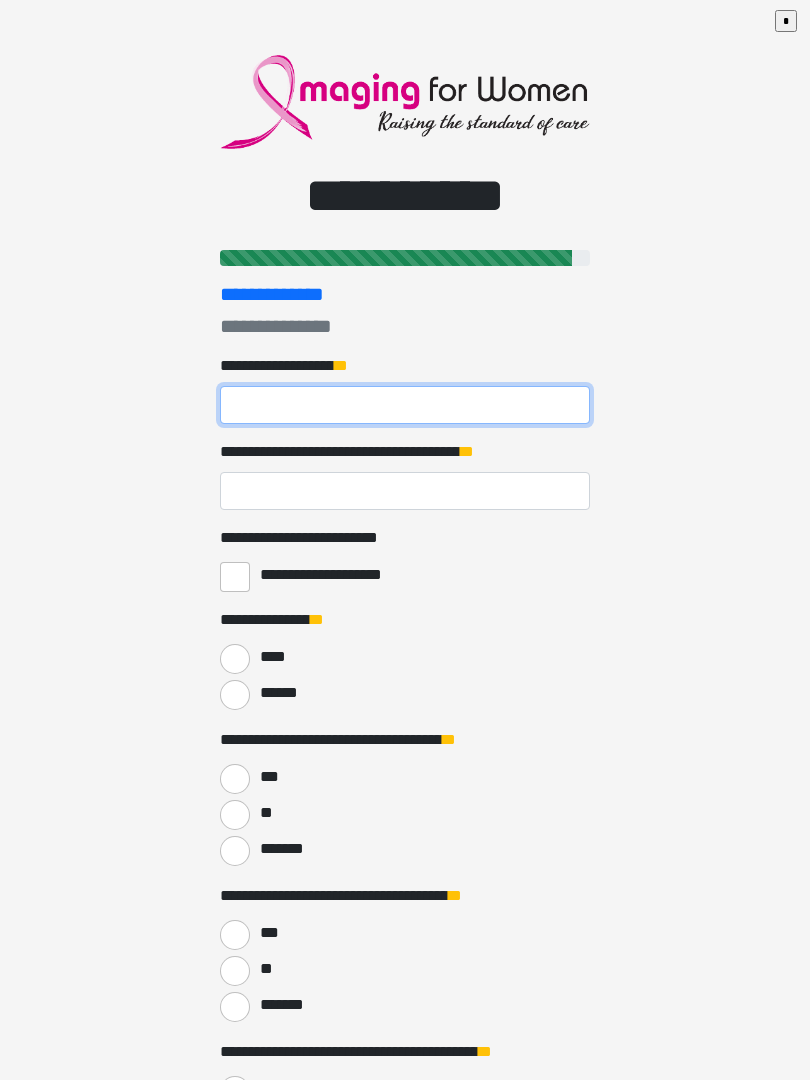 click on "**********" at bounding box center [405, 405] 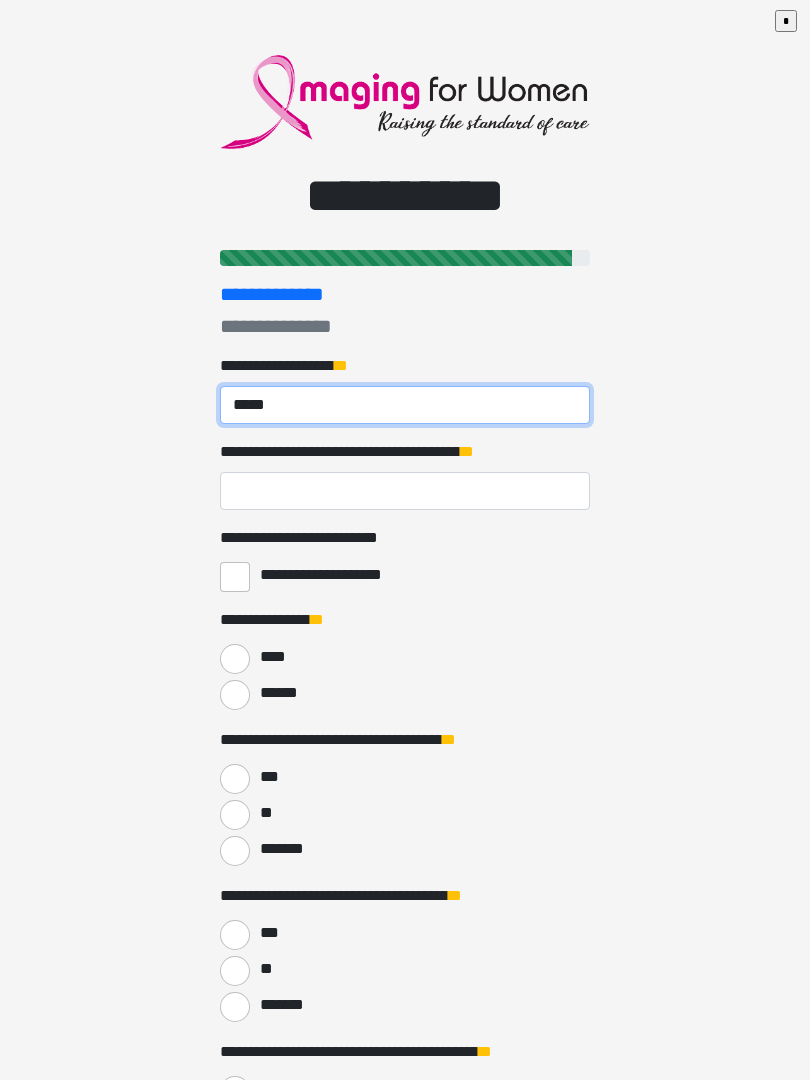 type on "*****" 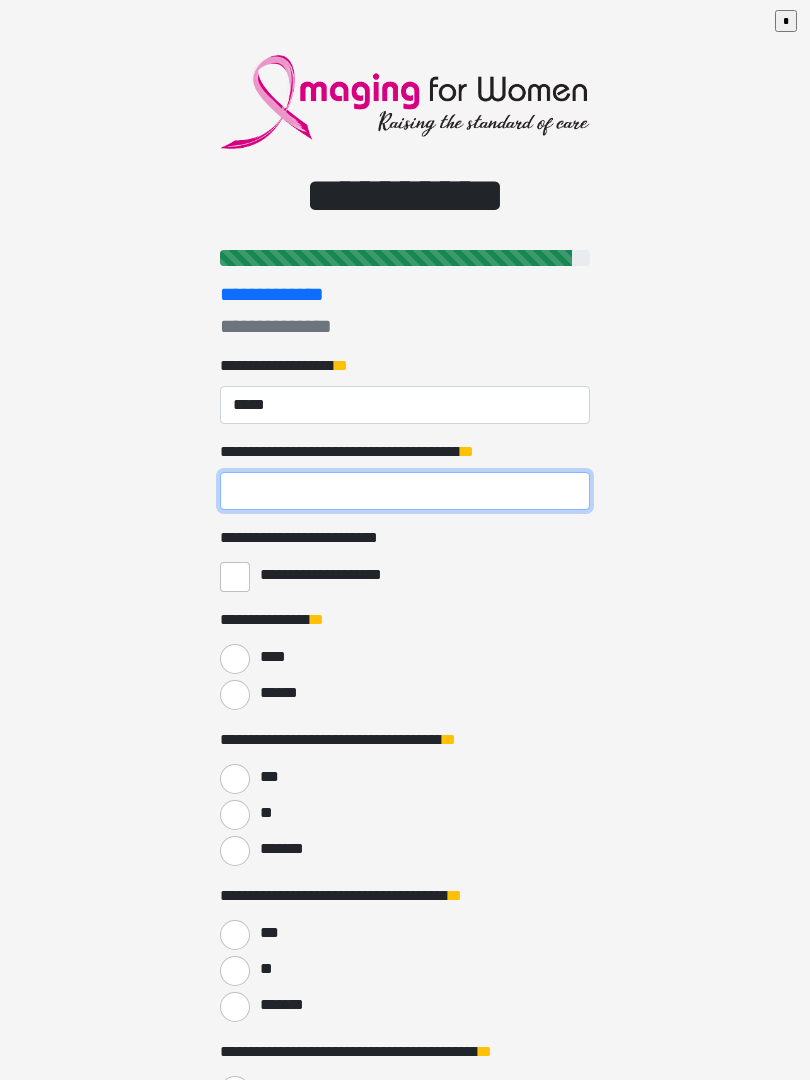 click on "**********" at bounding box center [405, 491] 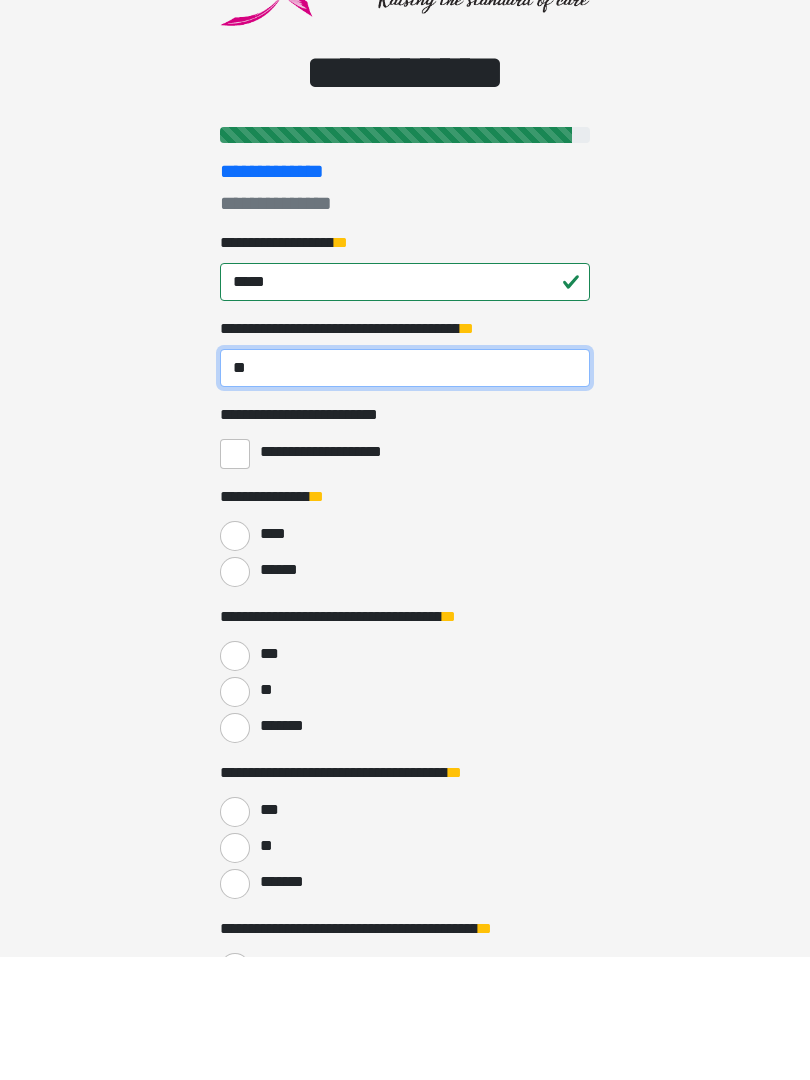type on "**" 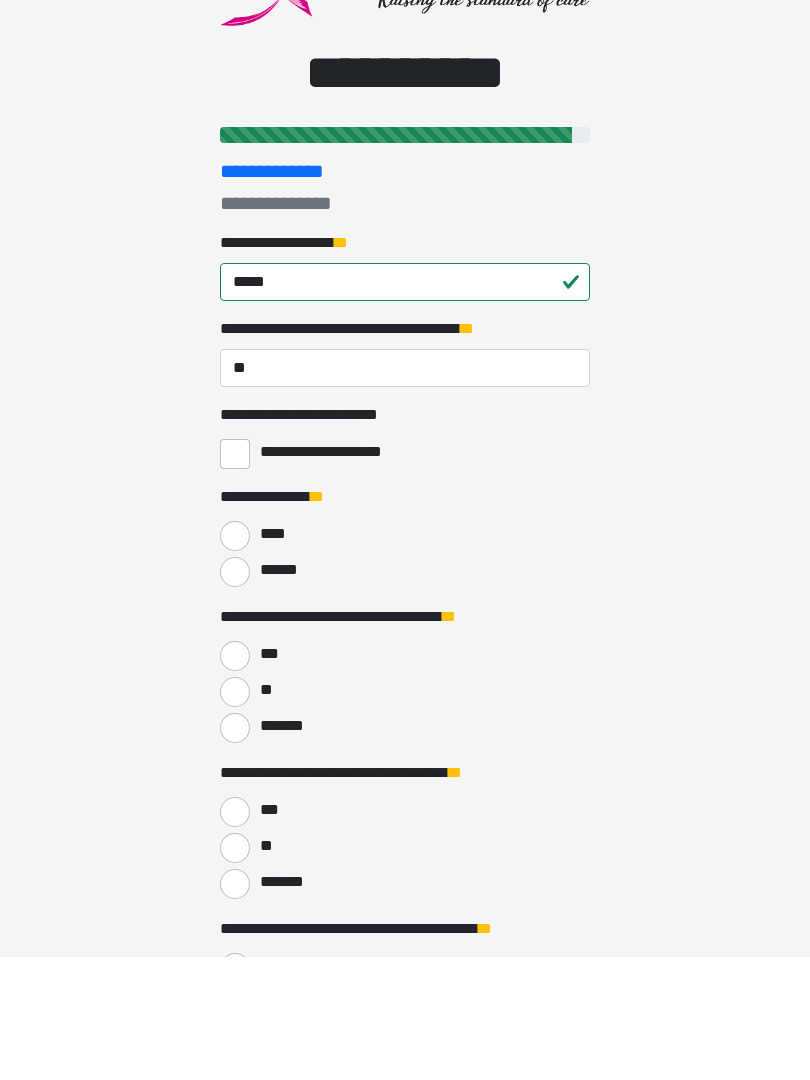 click on "******" at bounding box center (235, 695) 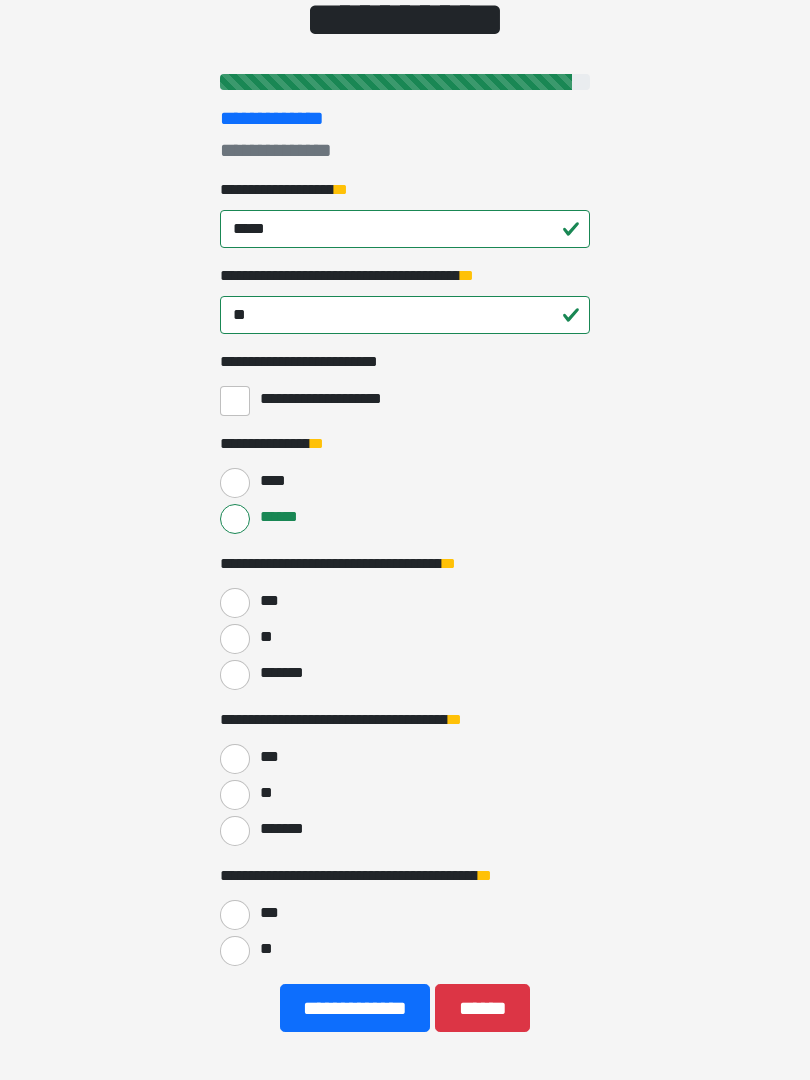 scroll, scrollTop: 176, scrollLeft: 0, axis: vertical 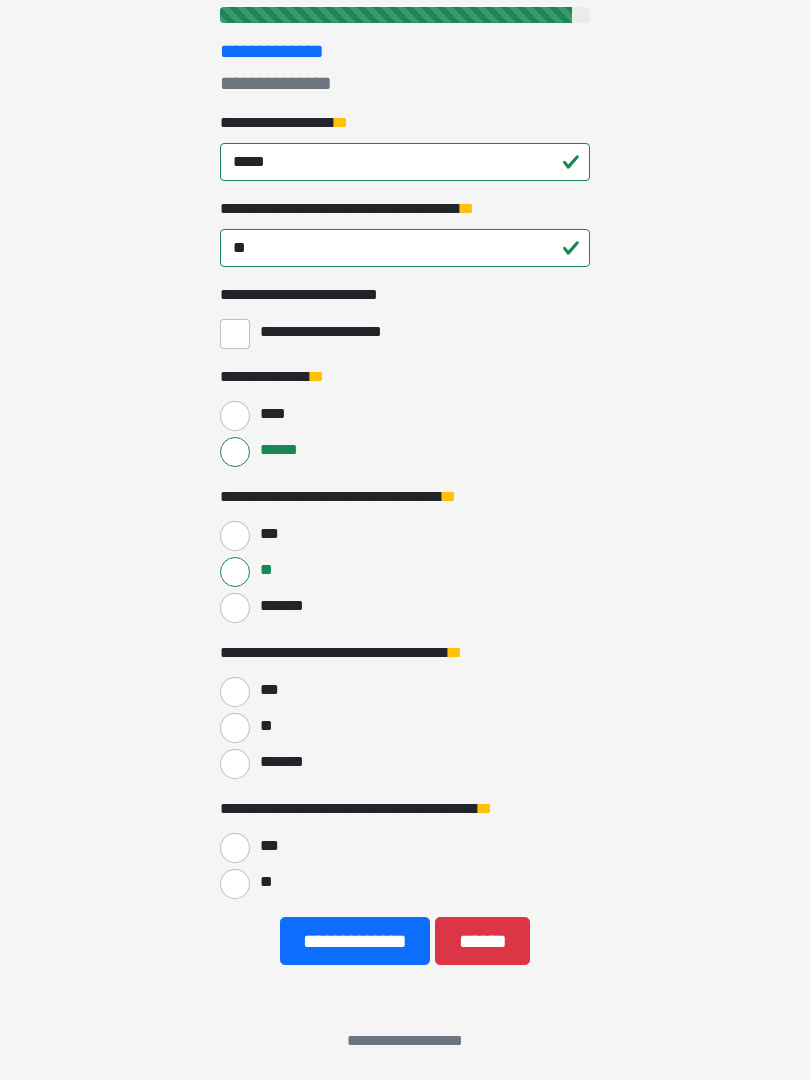 click on "**" at bounding box center (235, 729) 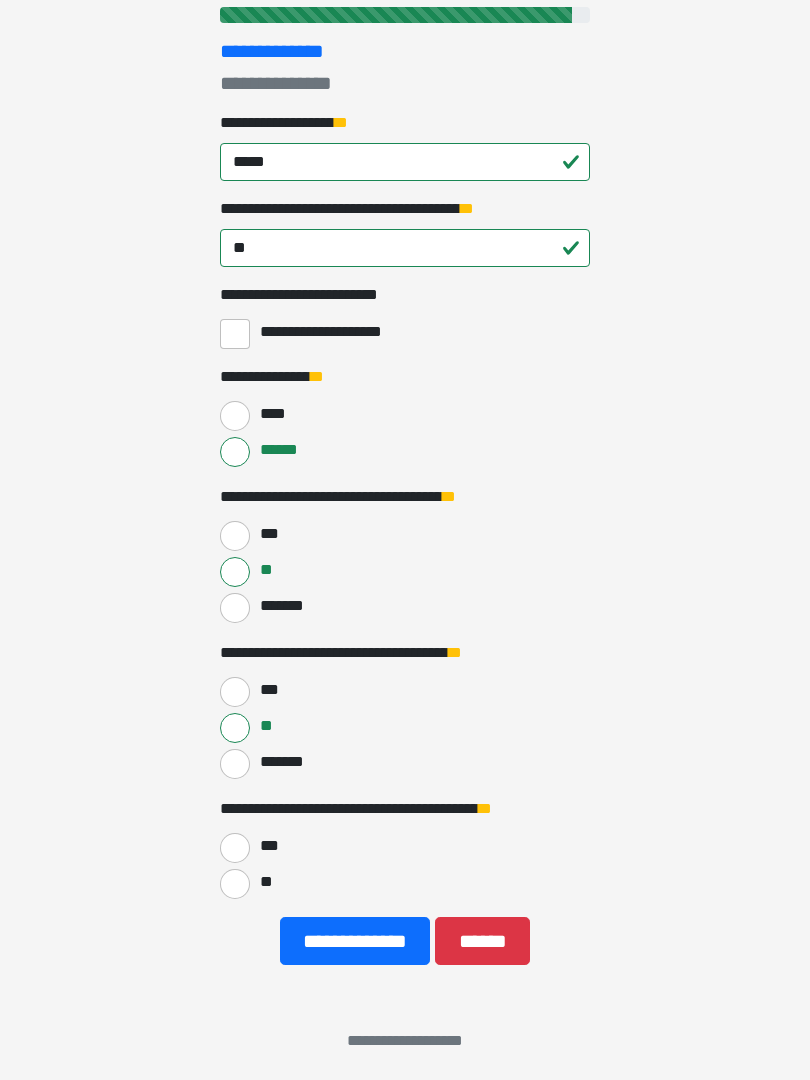 click on "***" at bounding box center (235, 536) 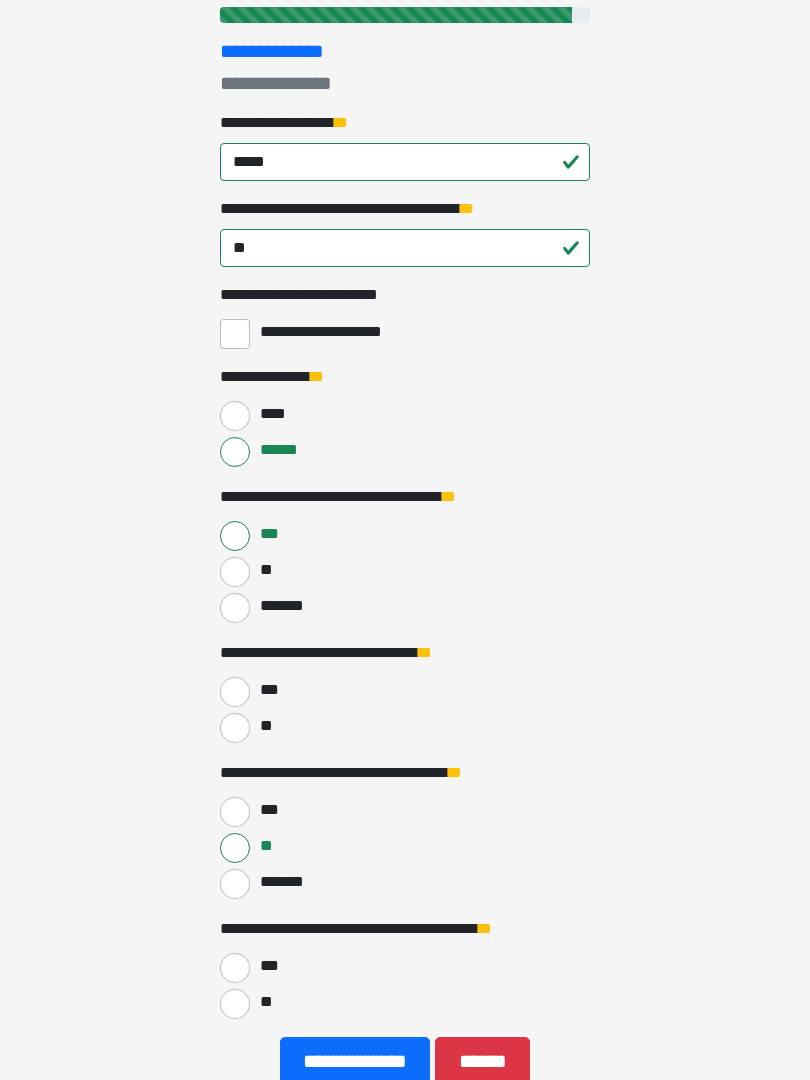 click on "***" at bounding box center [268, 690] 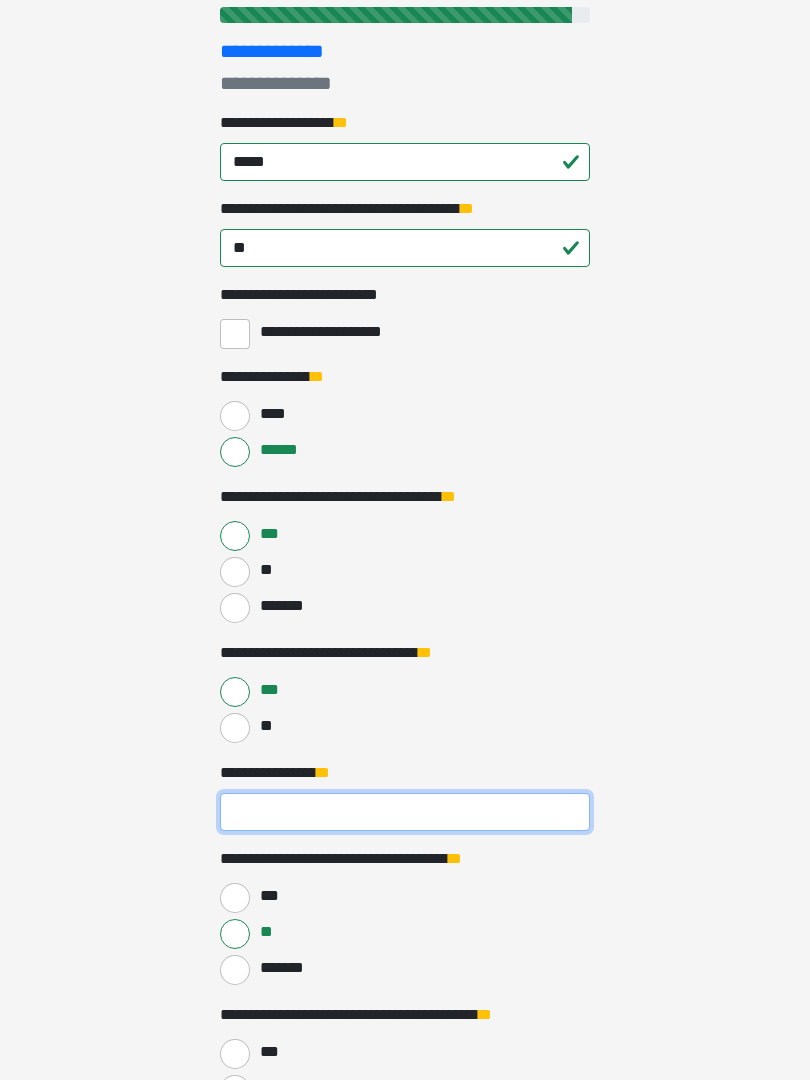 click on "**********" at bounding box center [405, 812] 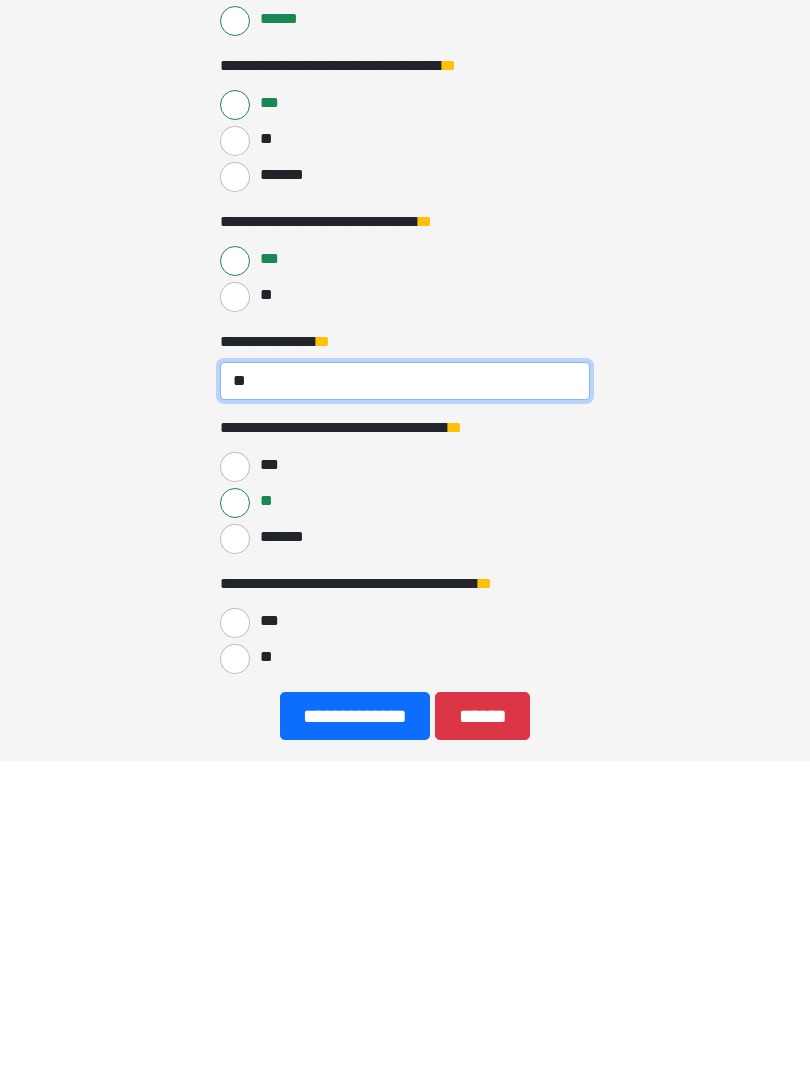 type on "**" 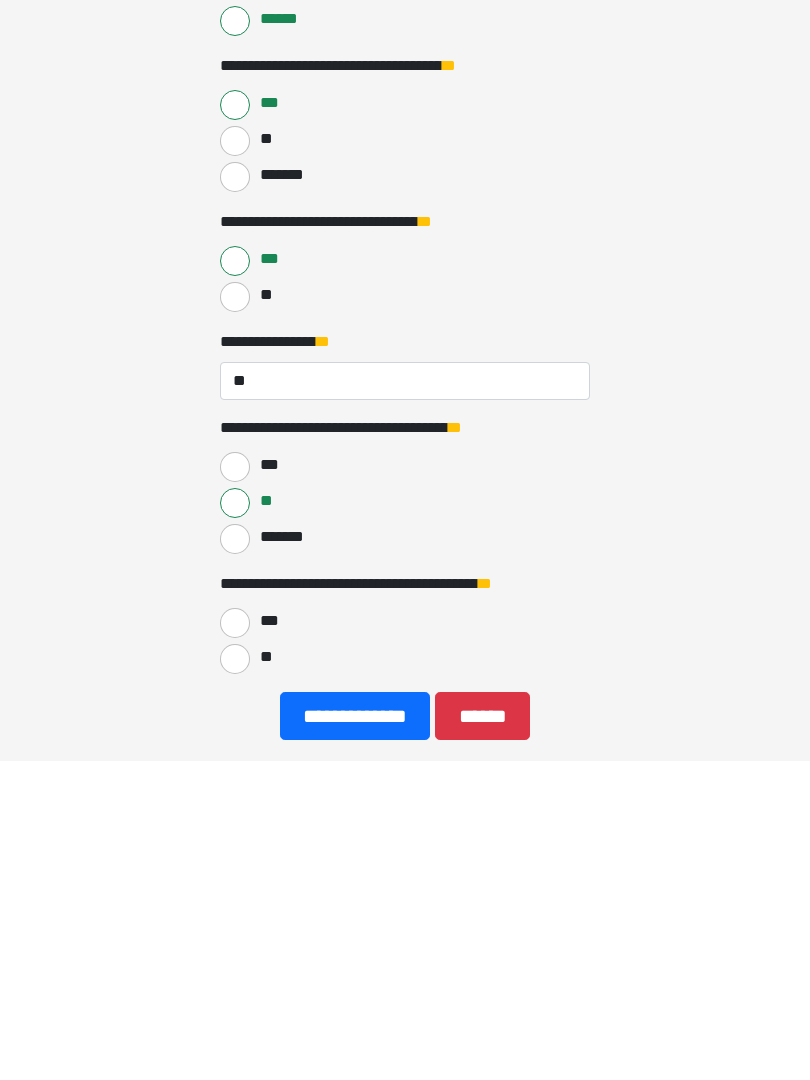 click on "**" at bounding box center (235, 979) 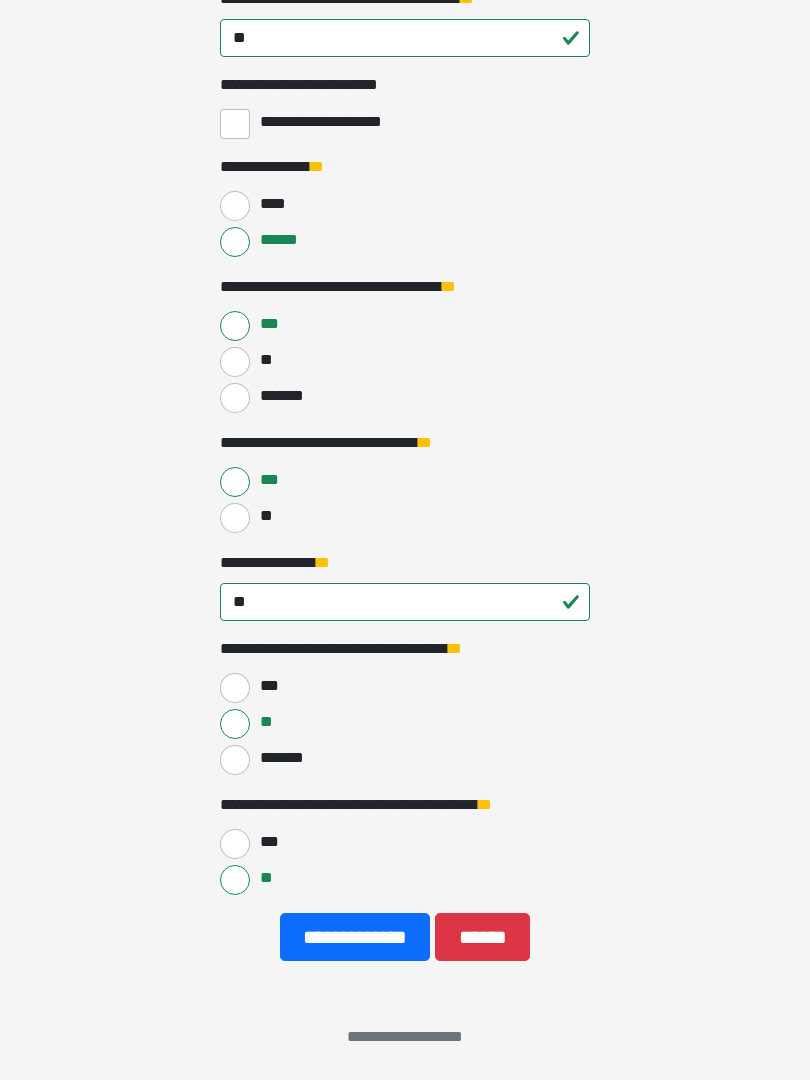 click on "**********" at bounding box center (355, 937) 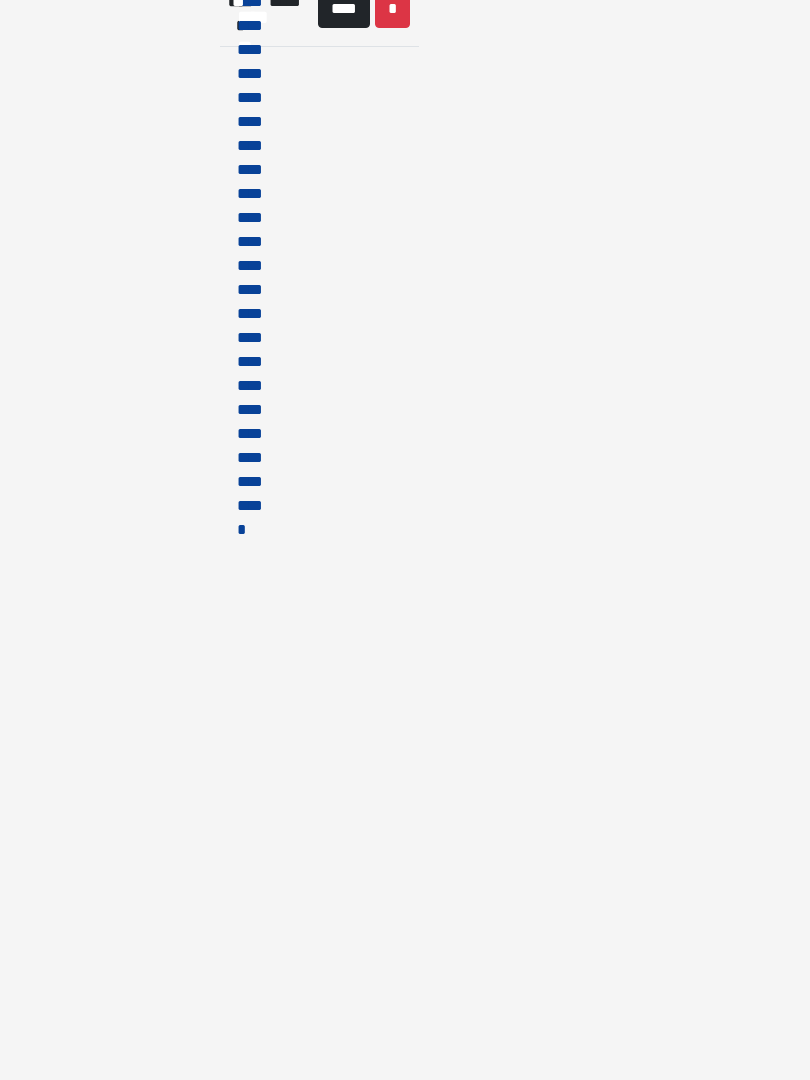 scroll, scrollTop: 0, scrollLeft: 0, axis: both 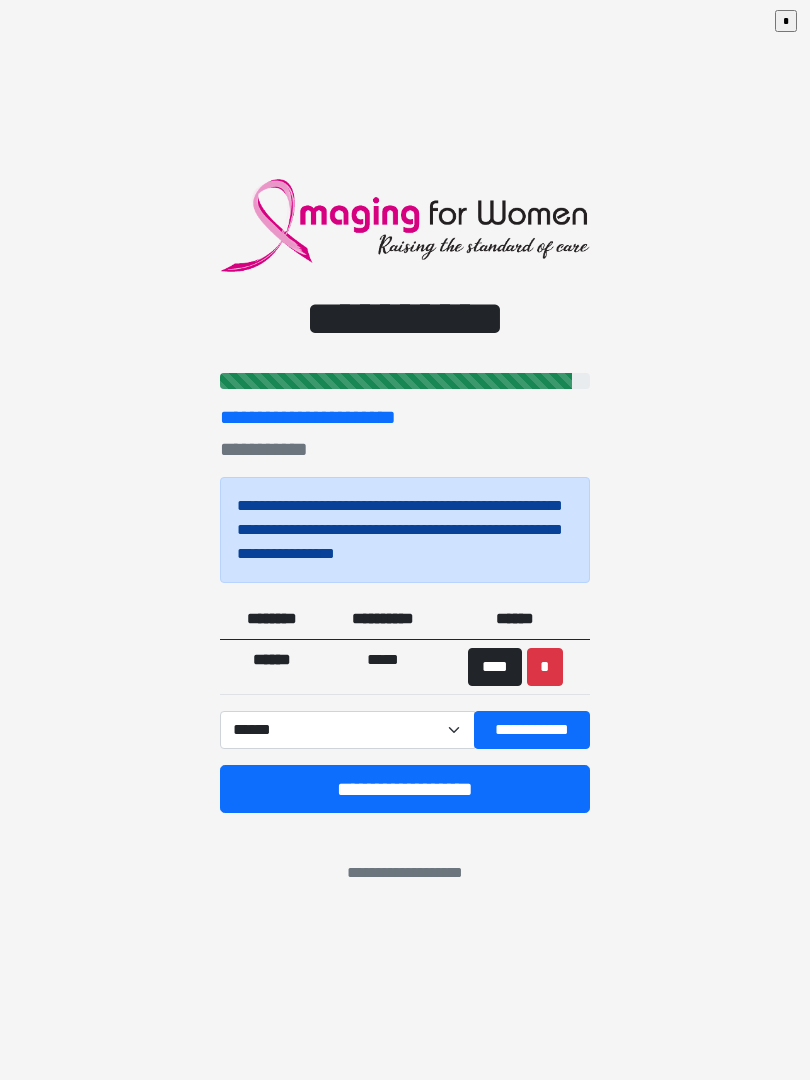 click on "**********" at bounding box center (405, 789) 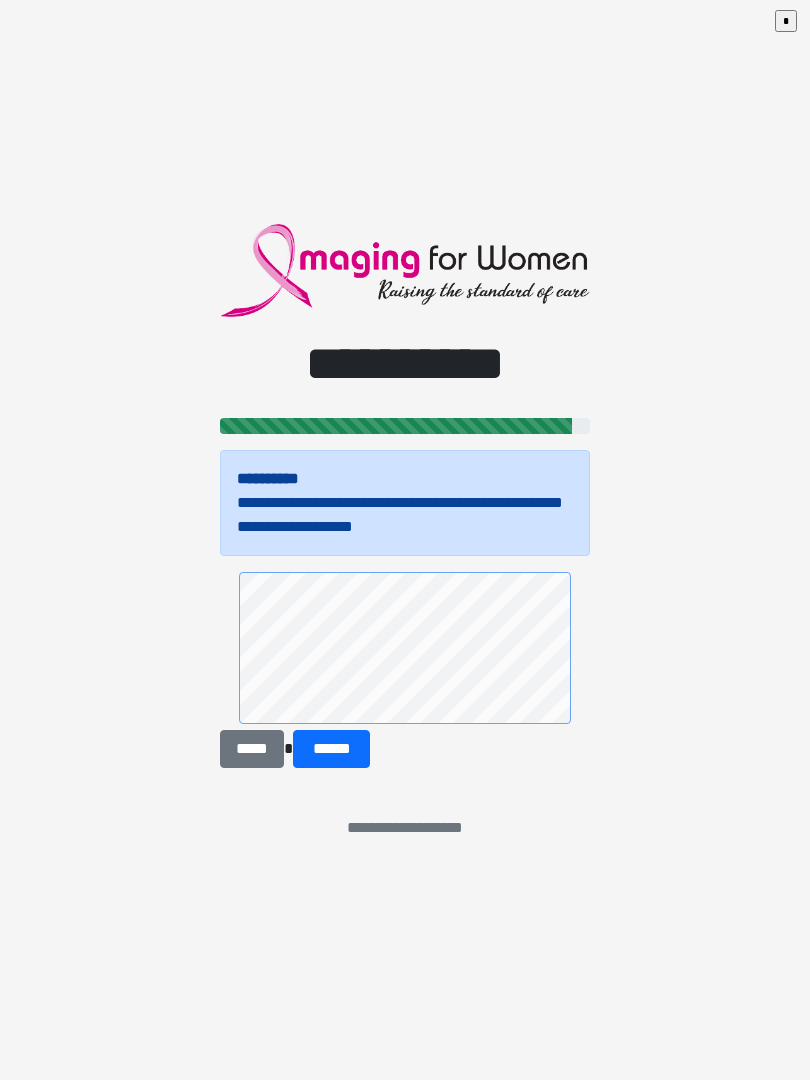 click on "******" at bounding box center (331, 749) 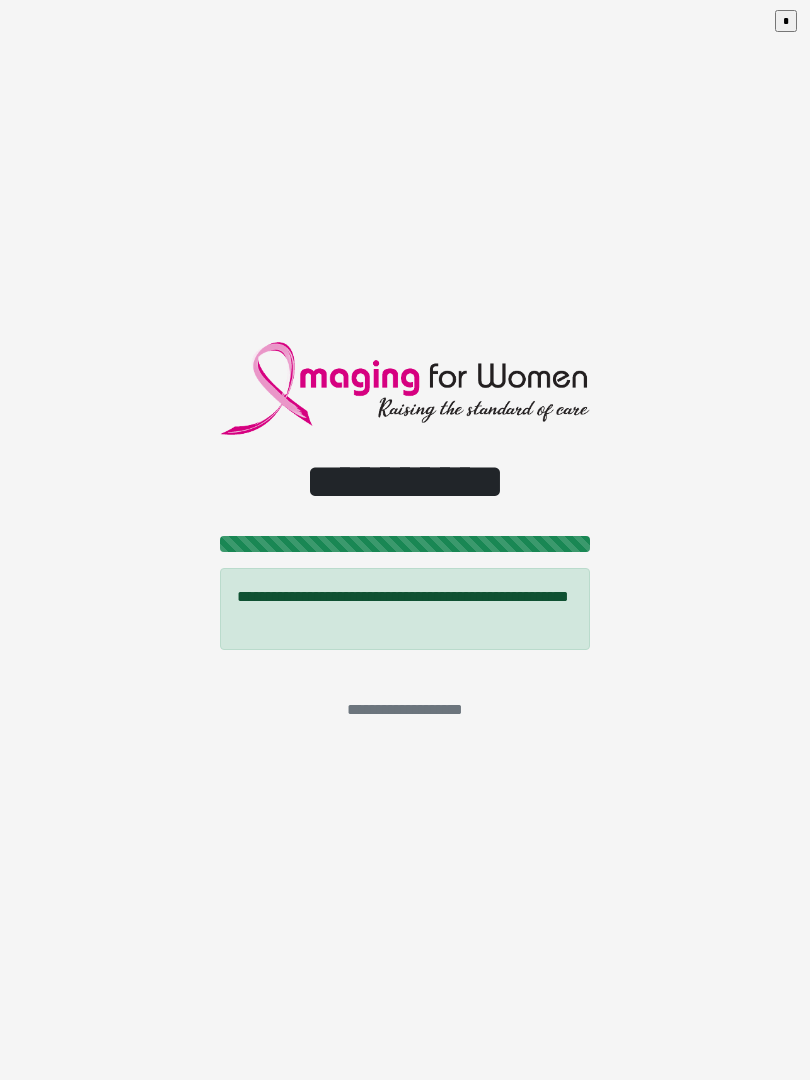 click on "*" at bounding box center (786, 21) 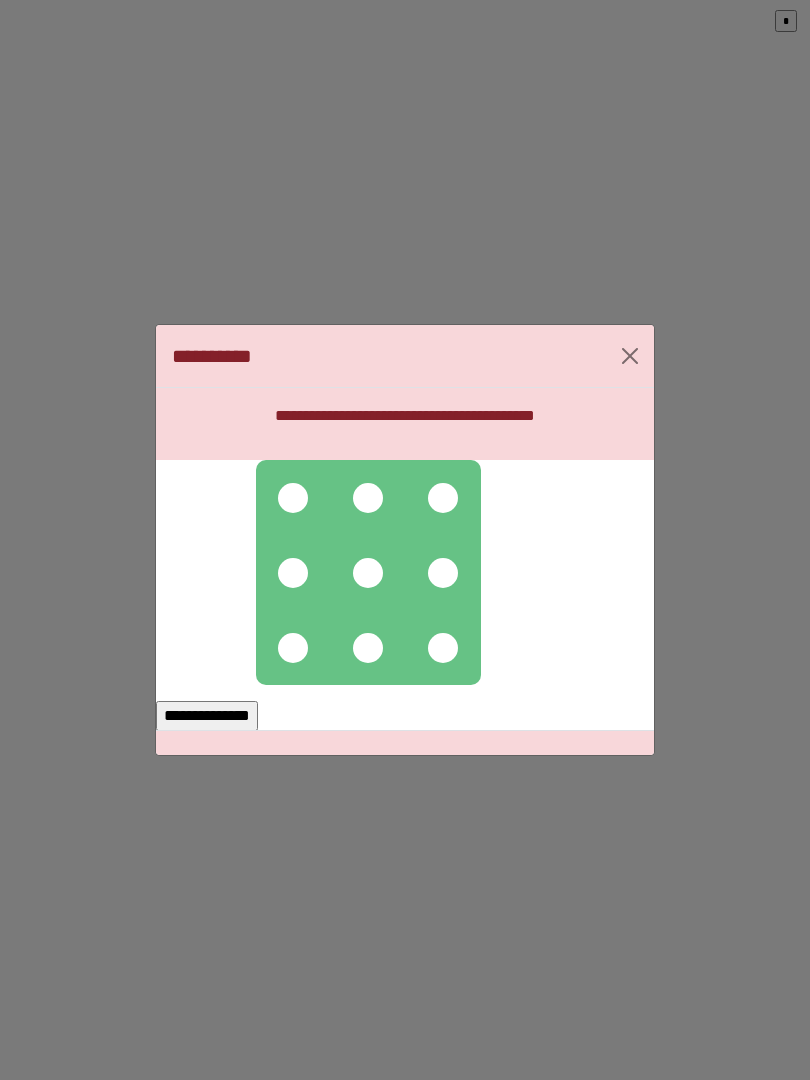click at bounding box center [293, 498] 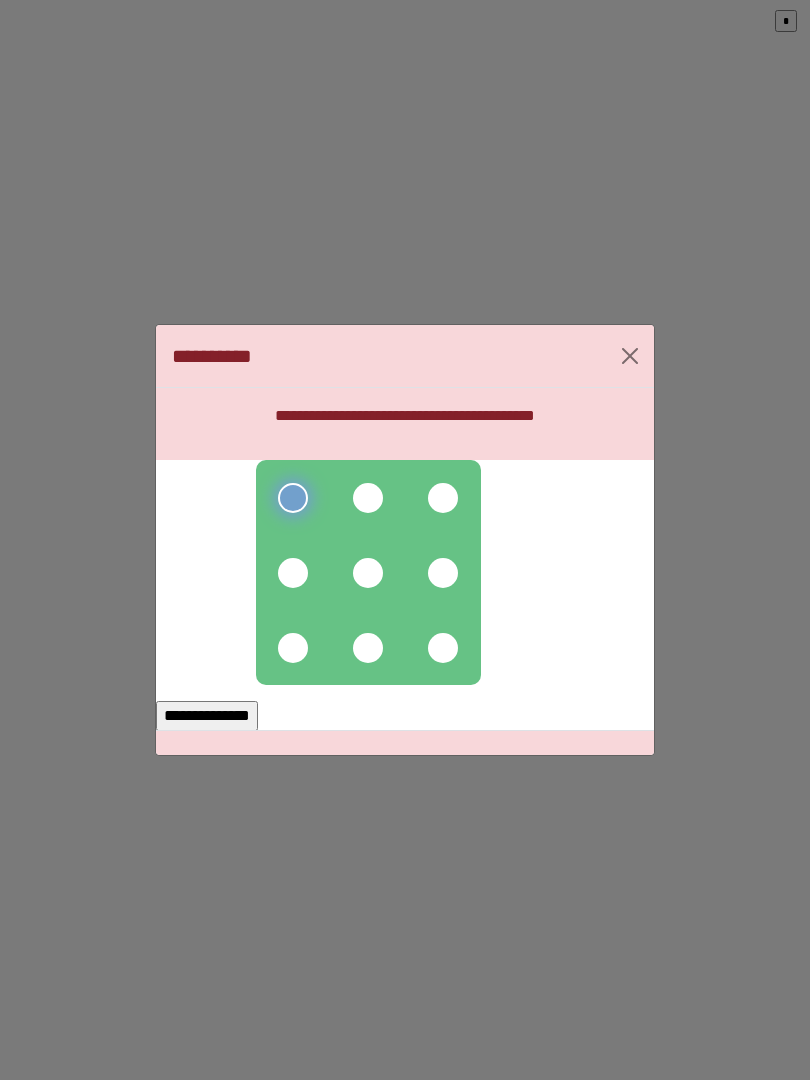 click at bounding box center (368, 498) 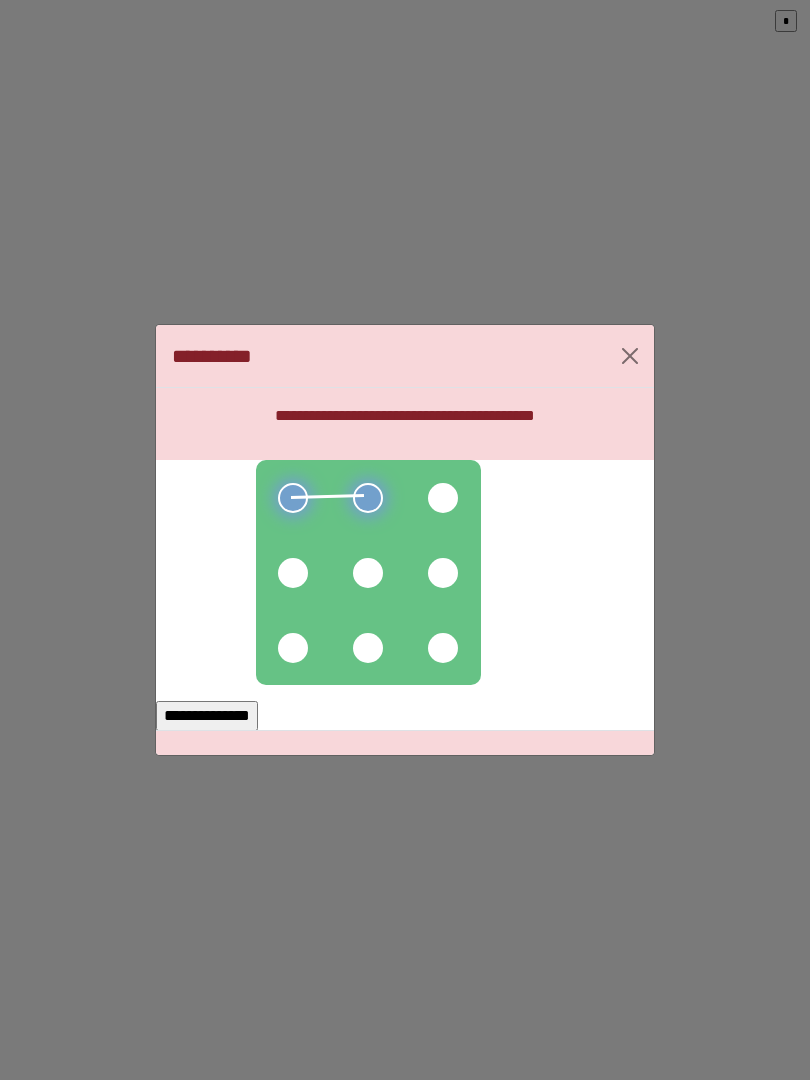 click at bounding box center [368, 572] 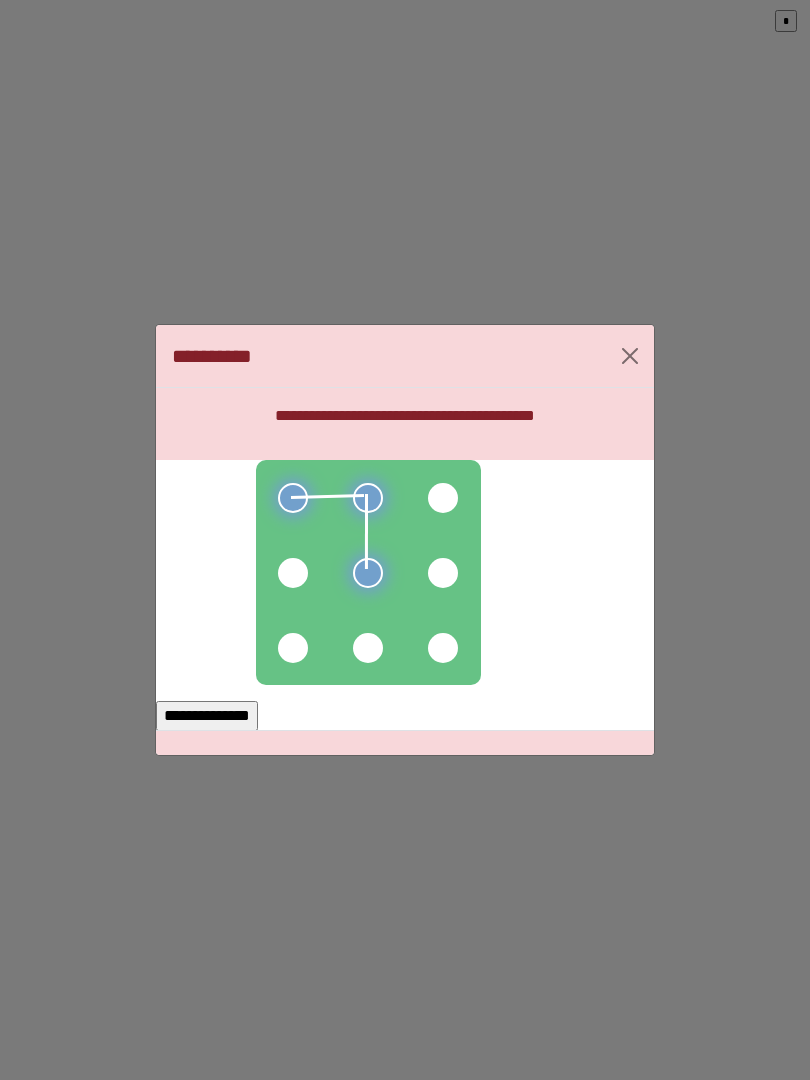 click at bounding box center (293, 573) 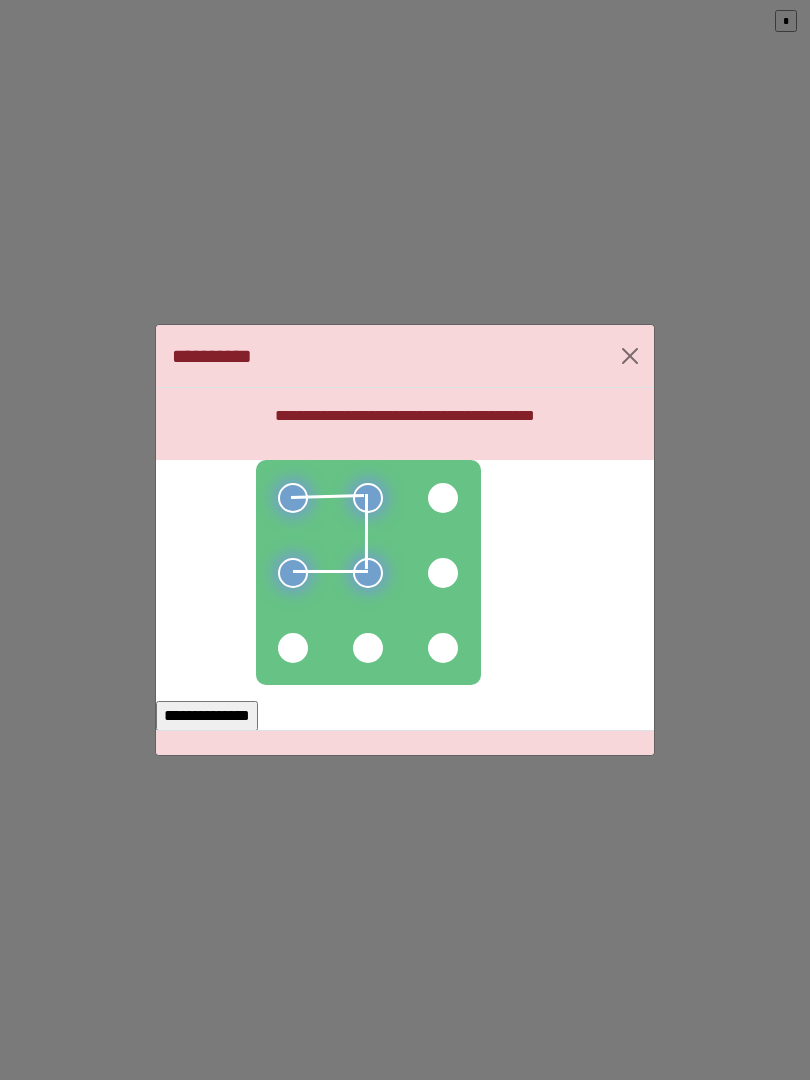 click at bounding box center [368, 572] 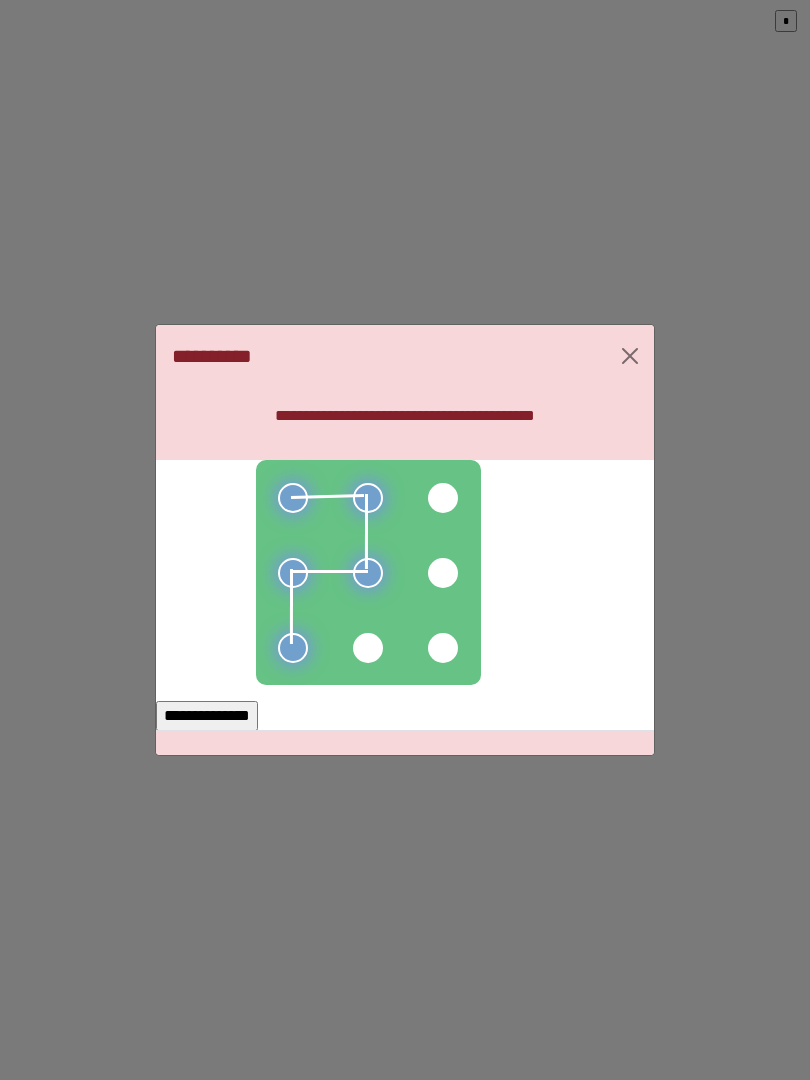 click on "**********" at bounding box center (207, 716) 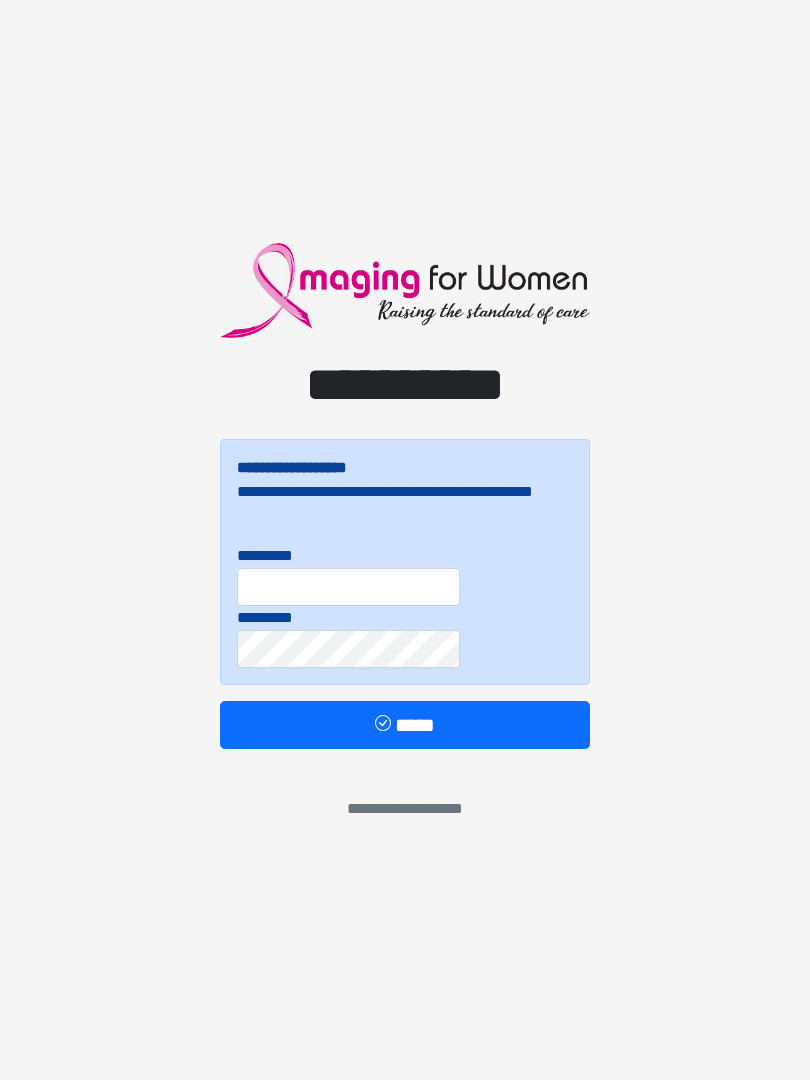scroll, scrollTop: 0, scrollLeft: 0, axis: both 